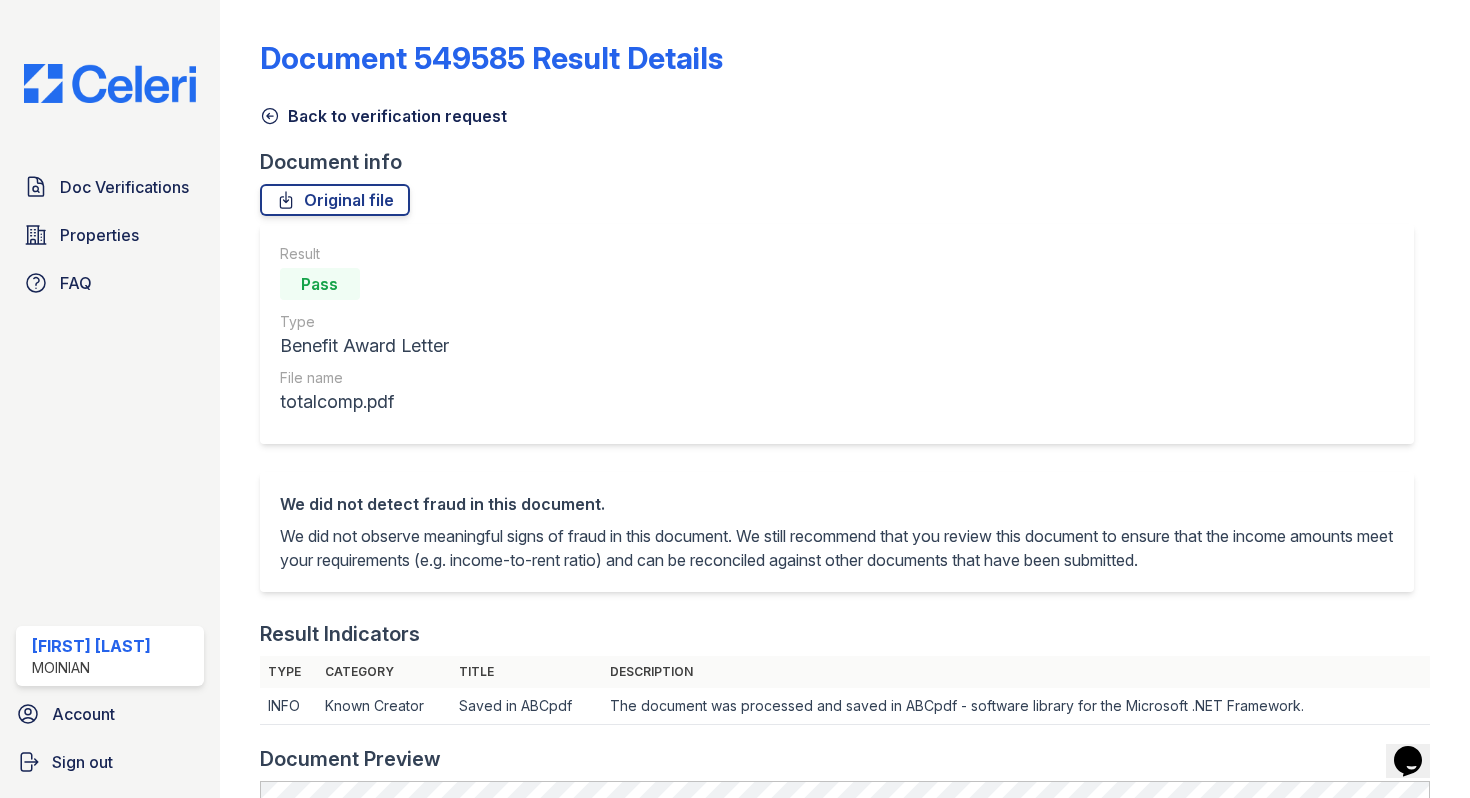 scroll, scrollTop: 0, scrollLeft: 0, axis: both 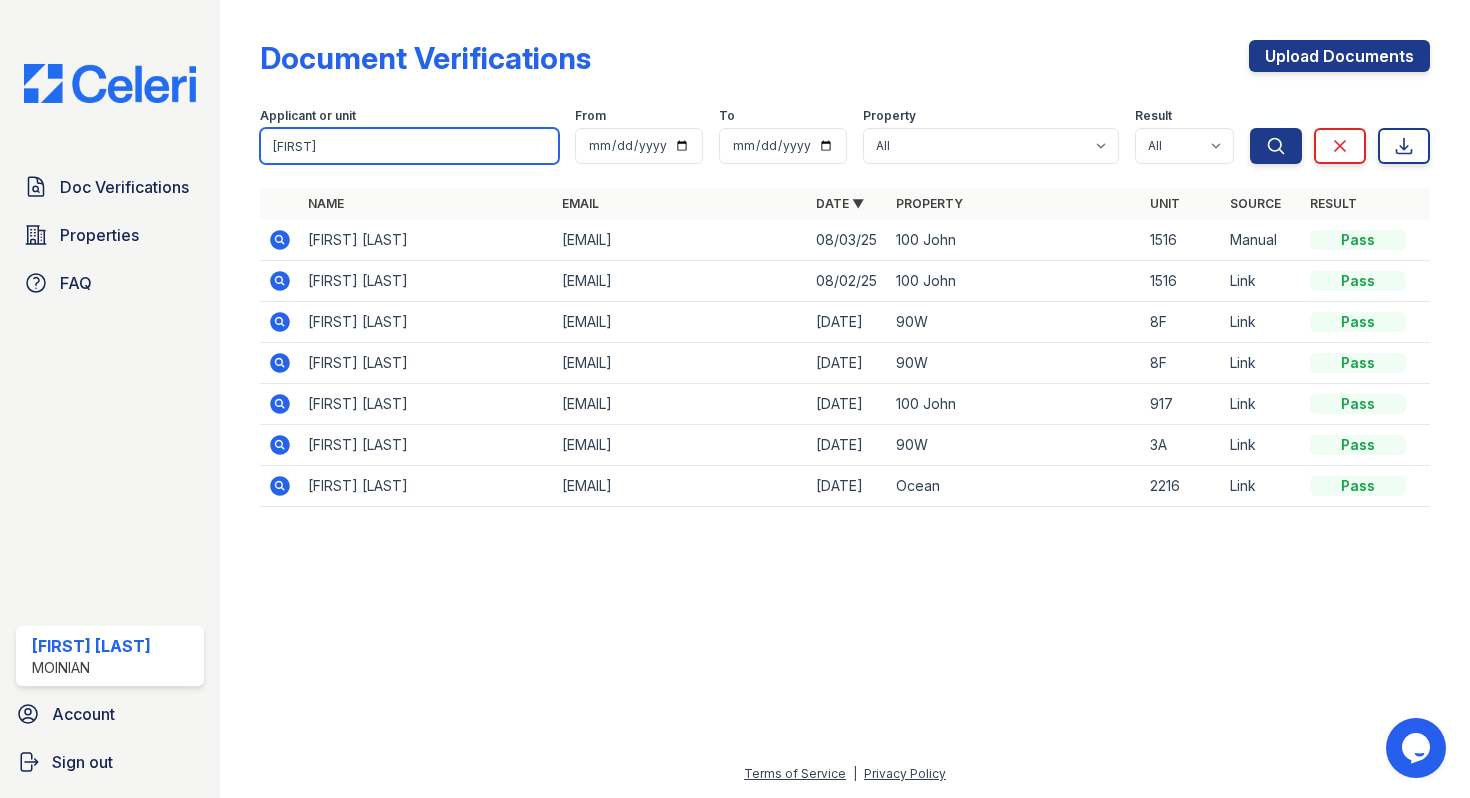 click on "courtney" at bounding box center (409, 146) 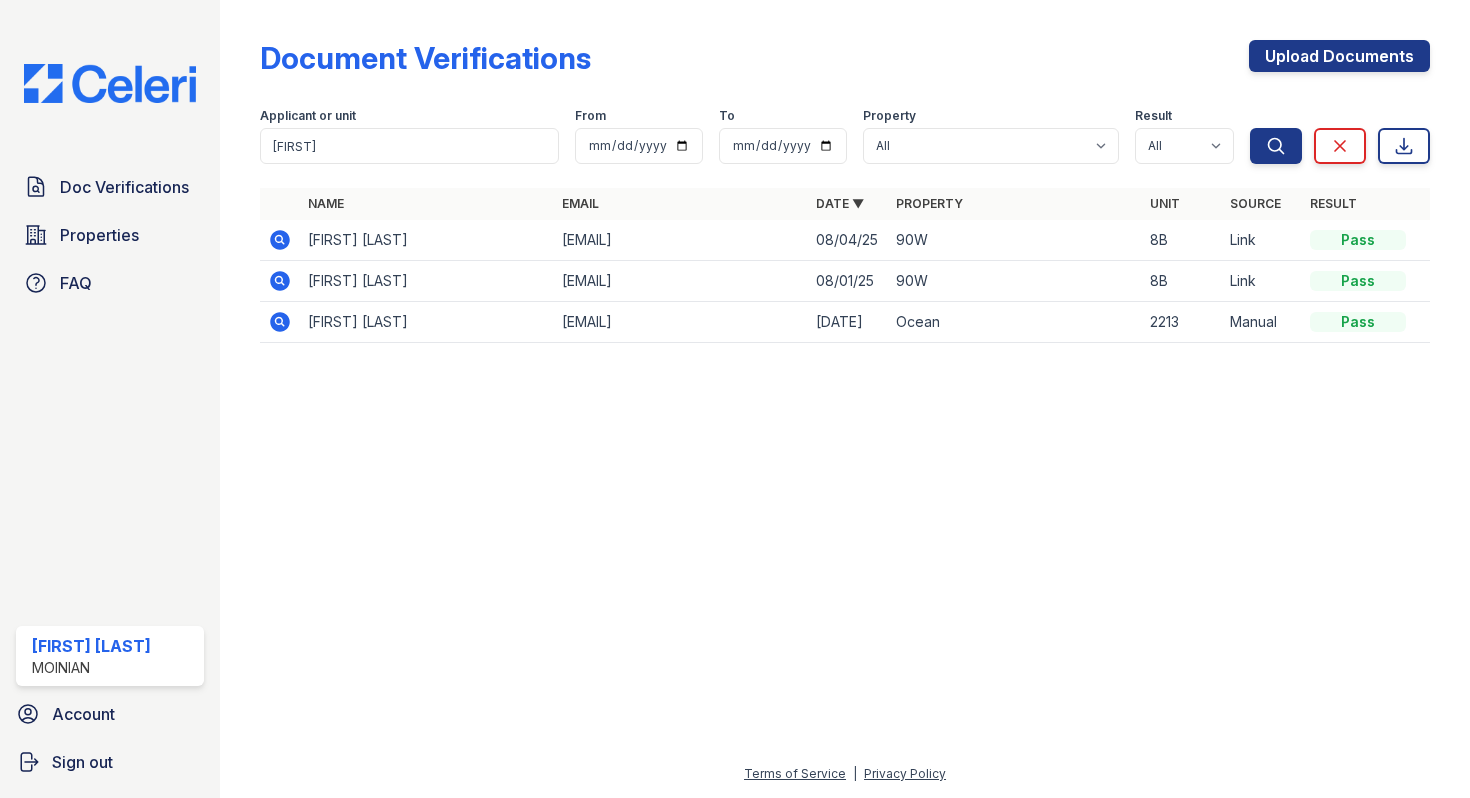 click 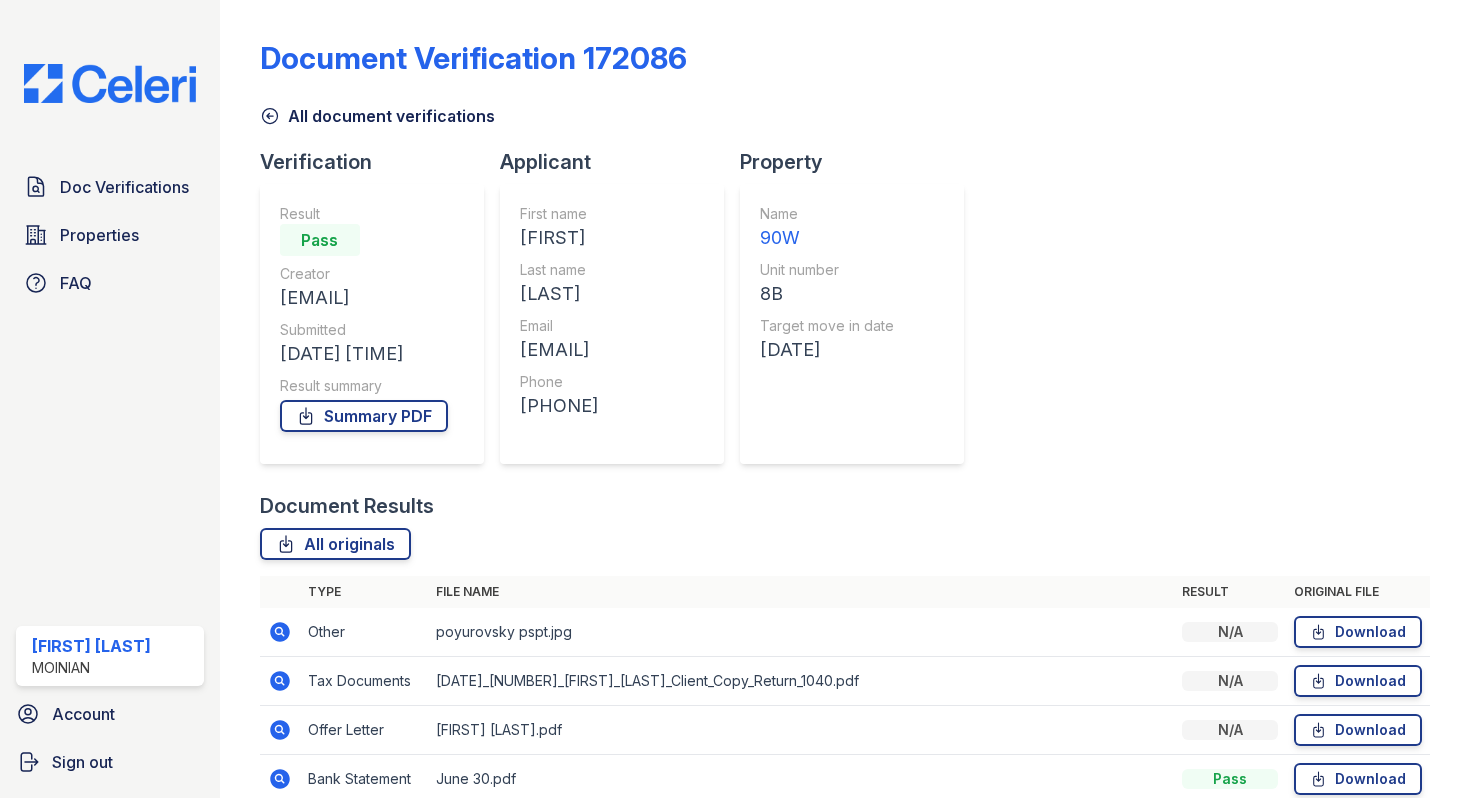 scroll, scrollTop: 0, scrollLeft: 0, axis: both 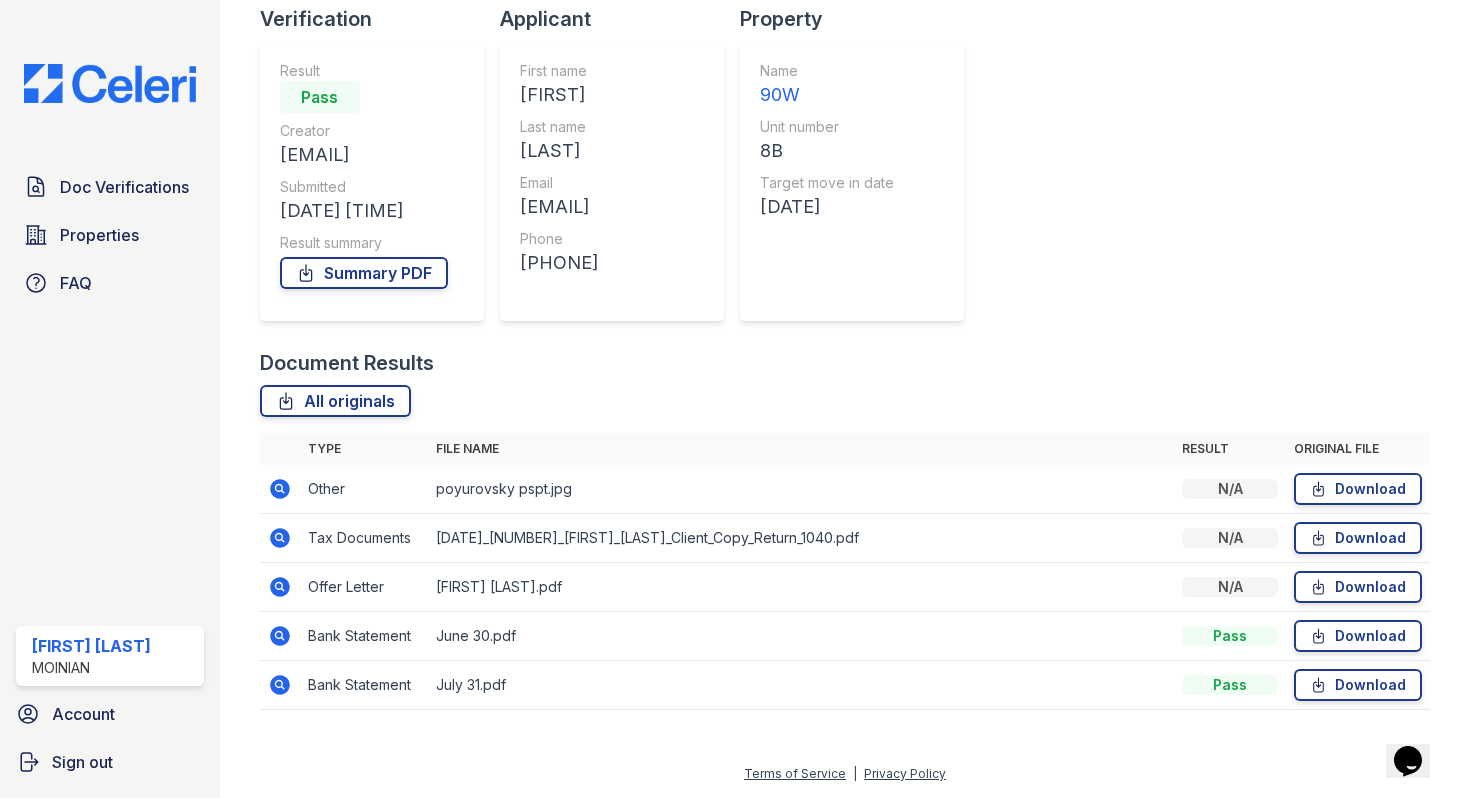 click 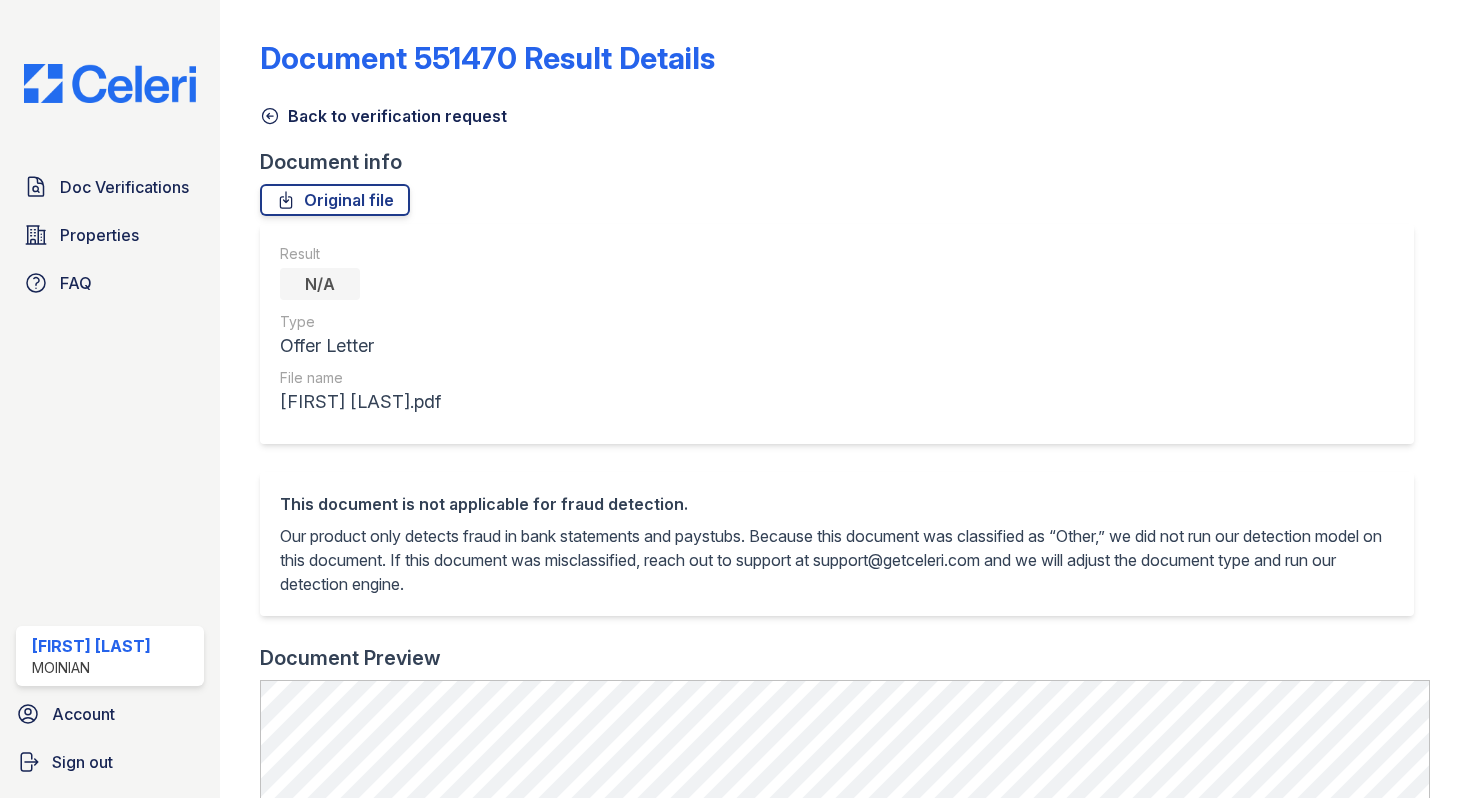 scroll, scrollTop: 0, scrollLeft: 0, axis: both 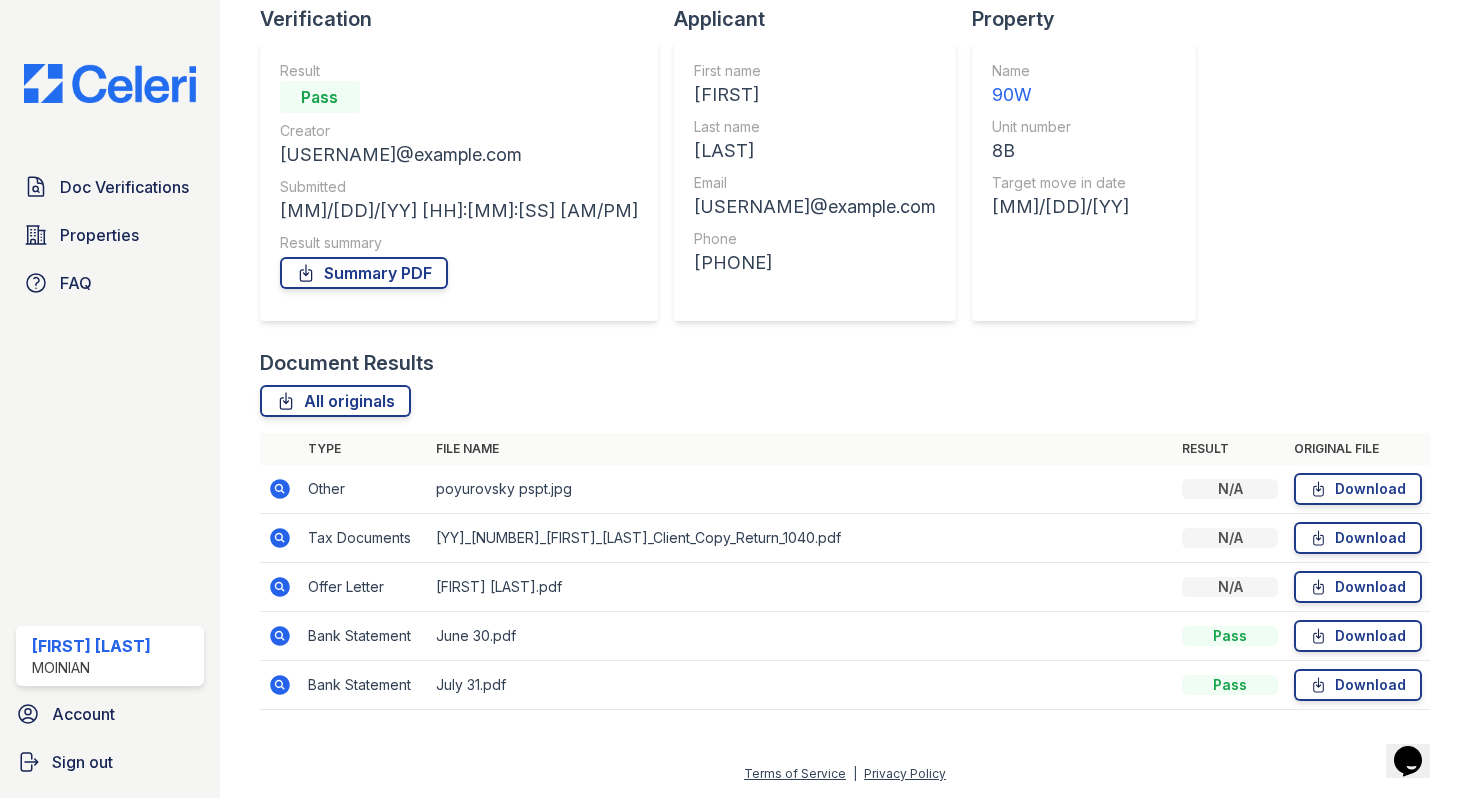 click 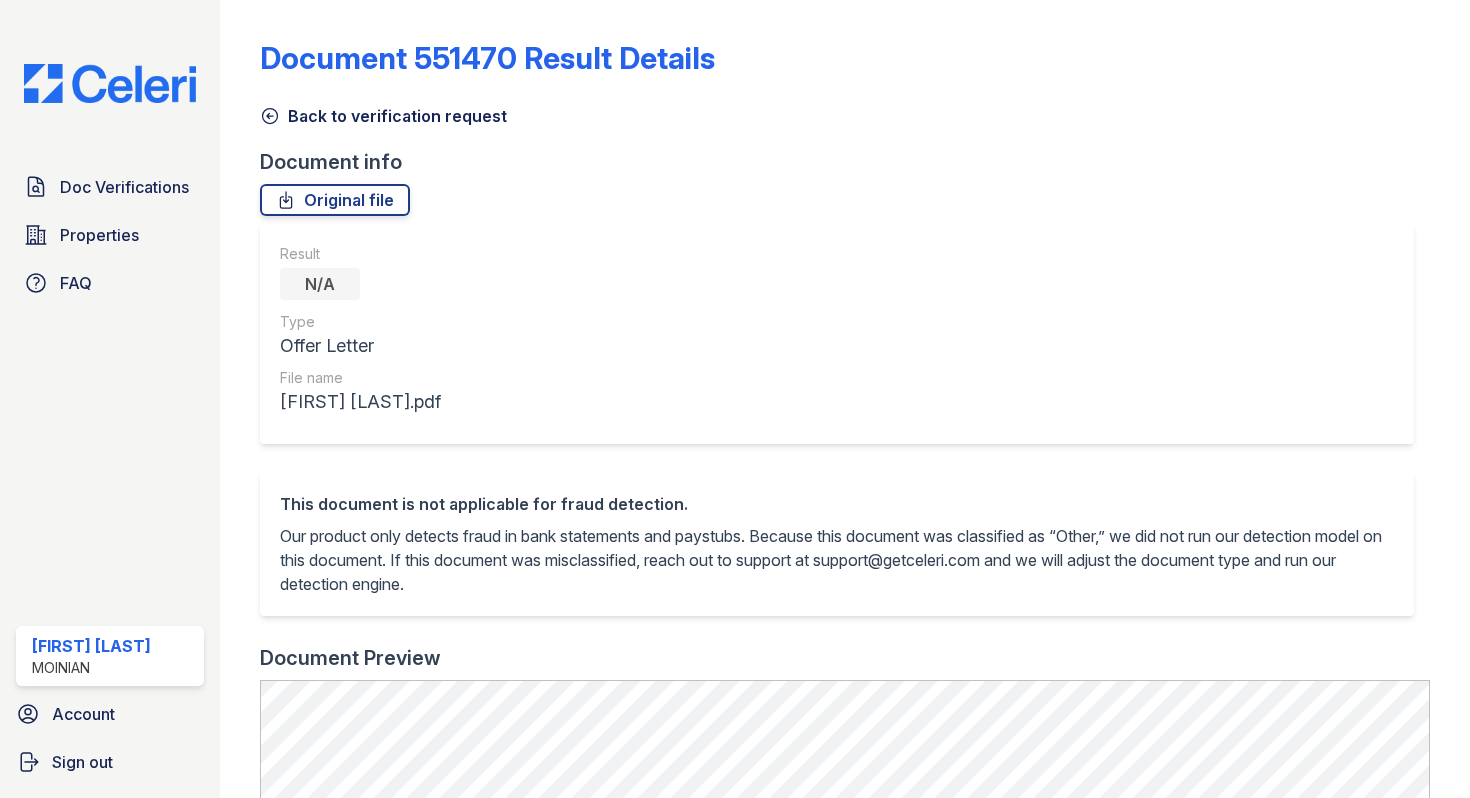 scroll, scrollTop: 0, scrollLeft: 0, axis: both 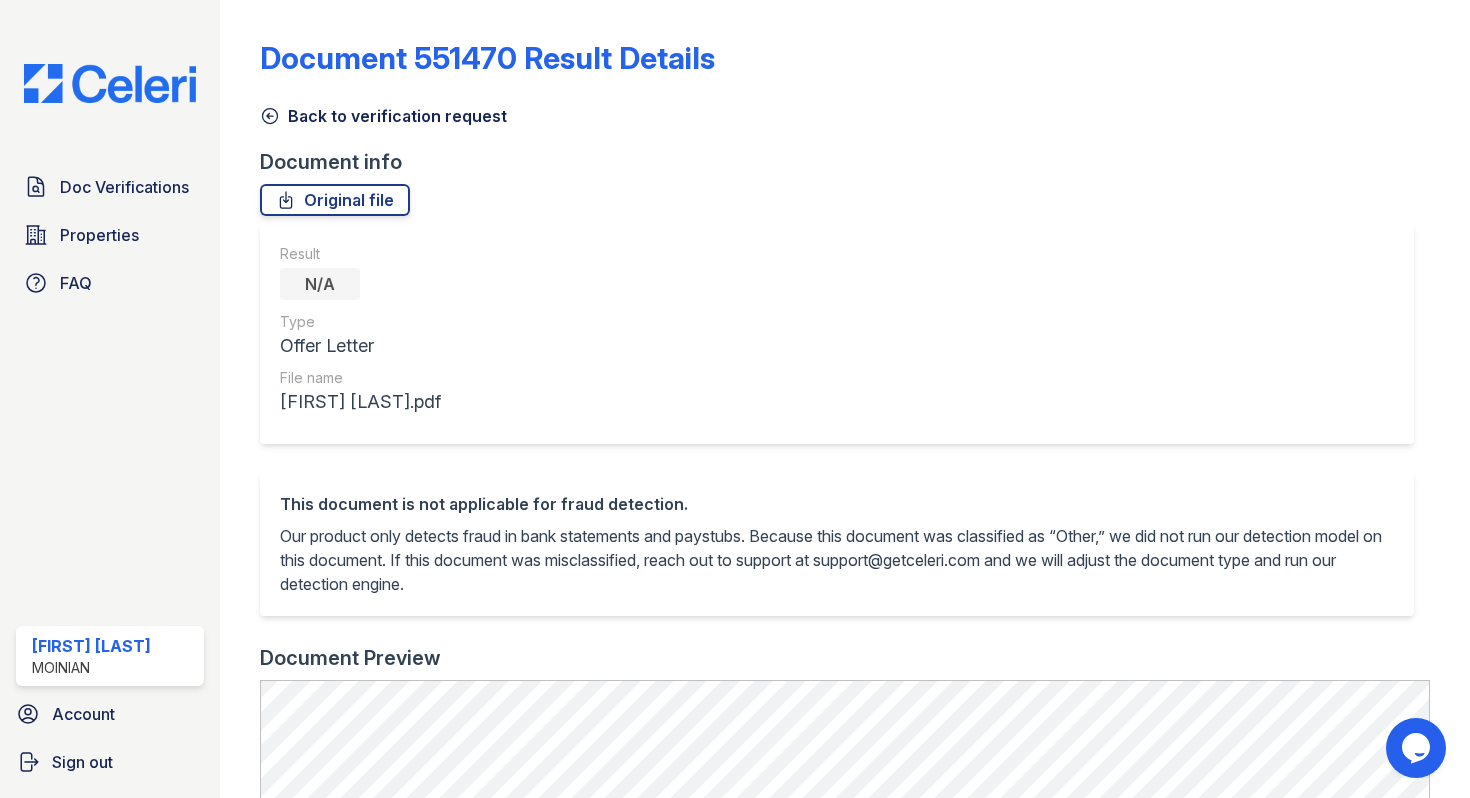 click 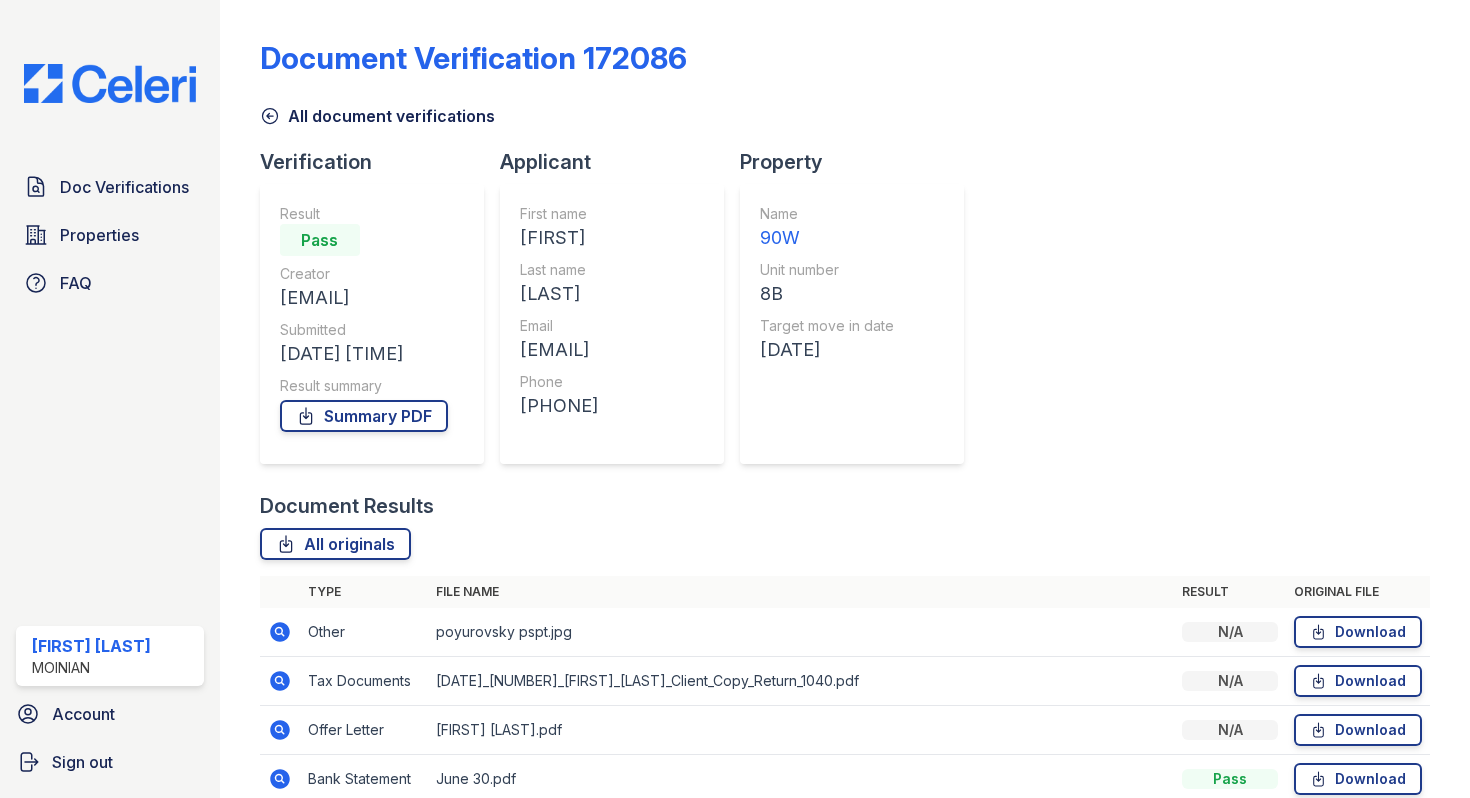 click 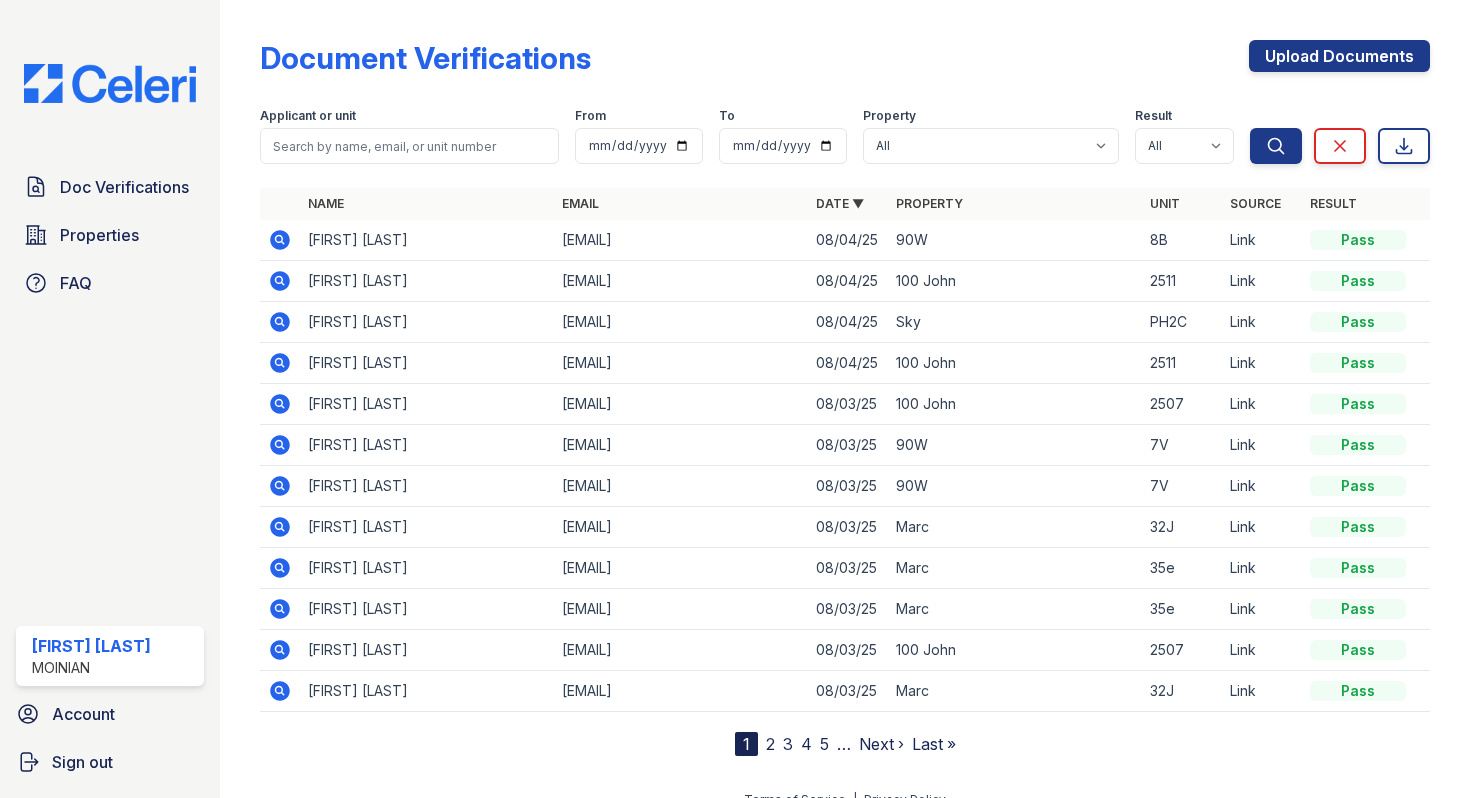 click on "Applicant or unit" at bounding box center [308, 116] 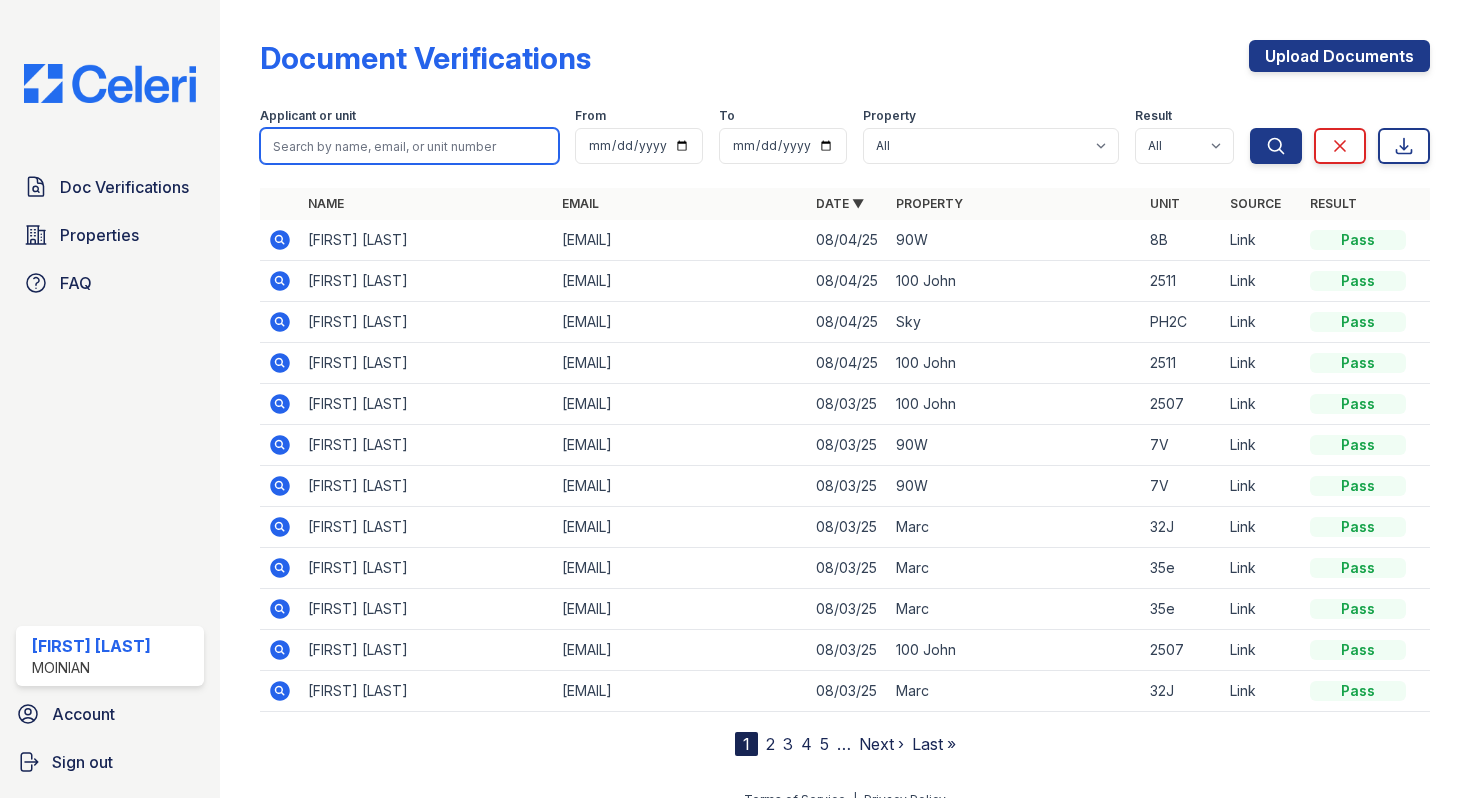 click at bounding box center [409, 146] 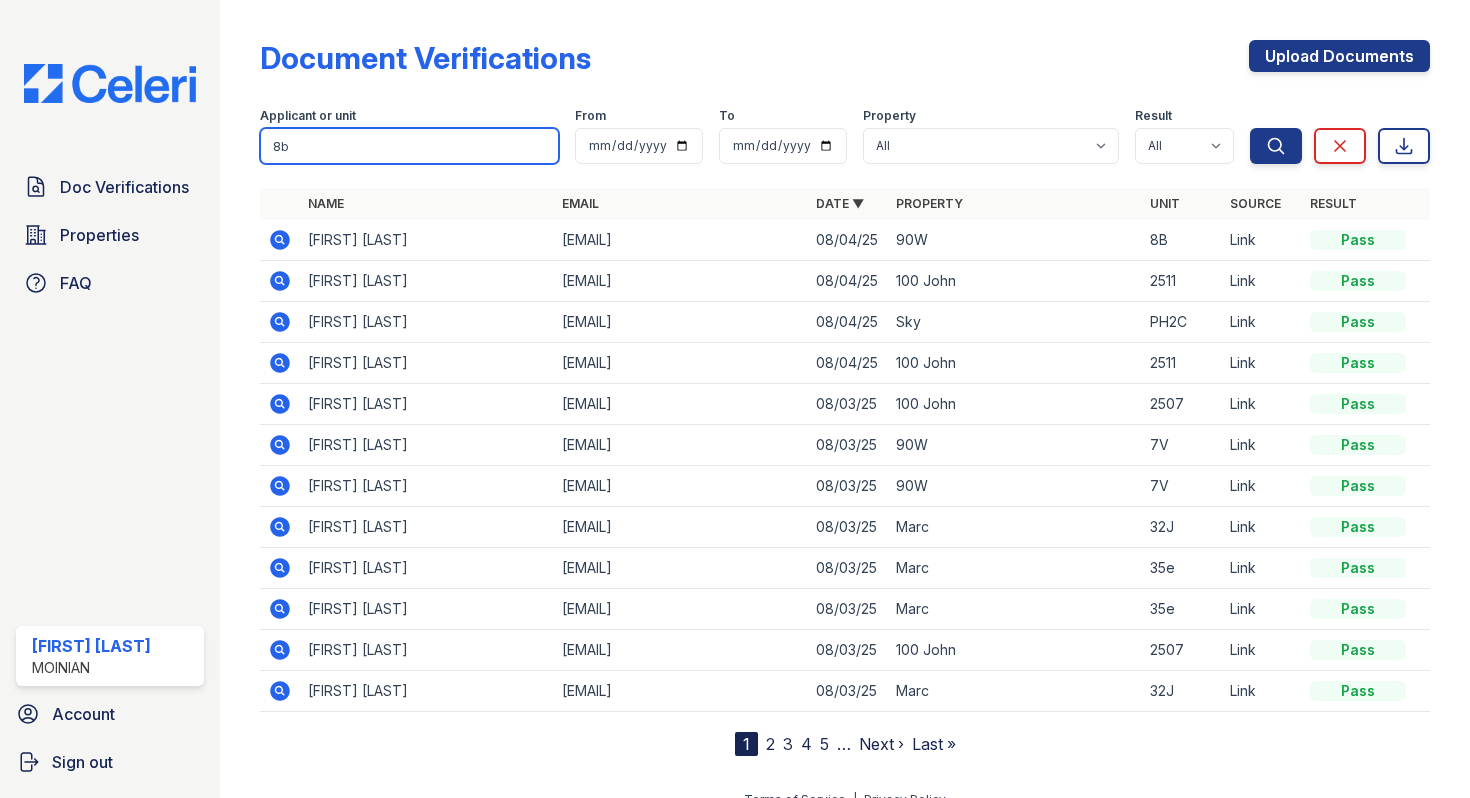 type on "8b" 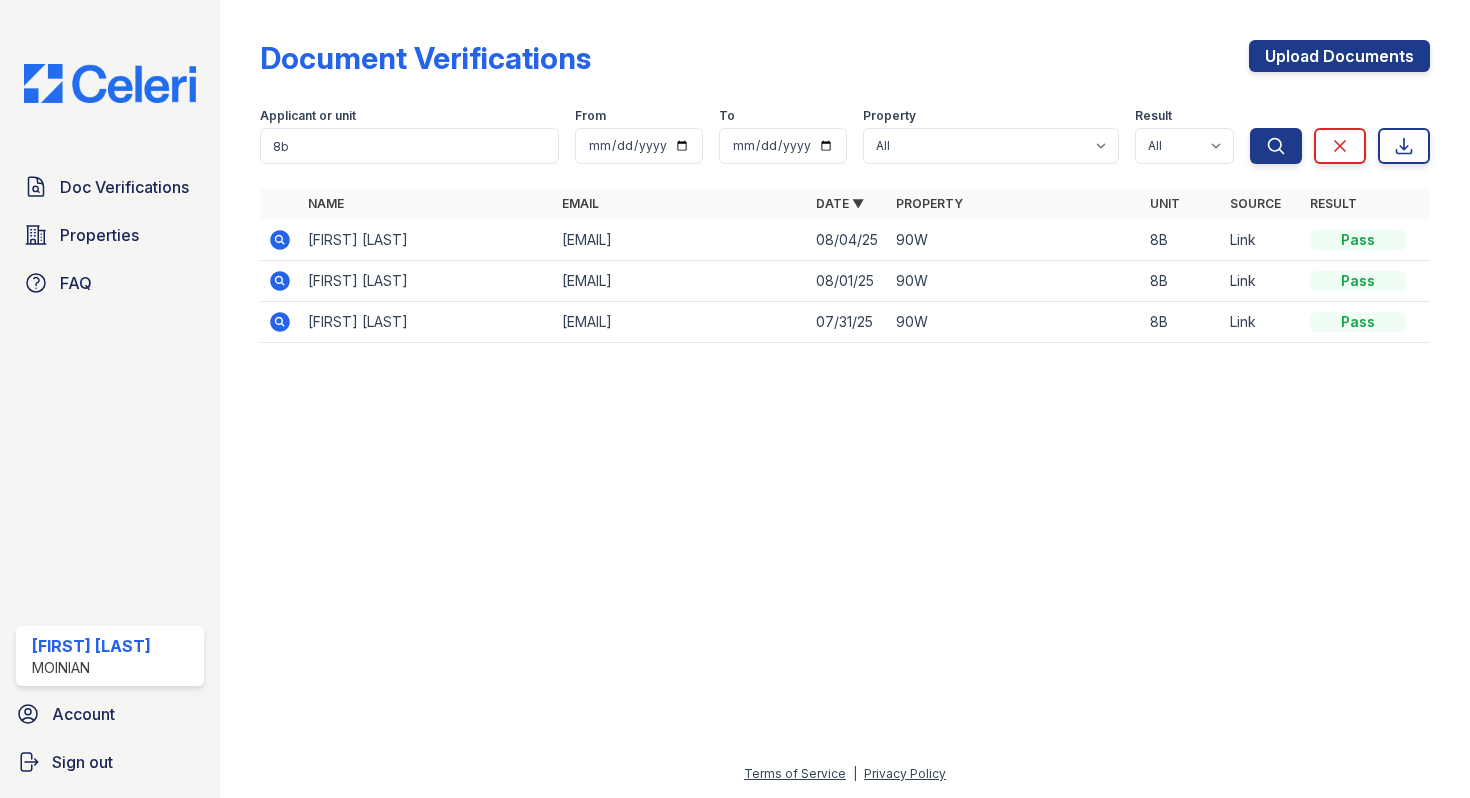 click 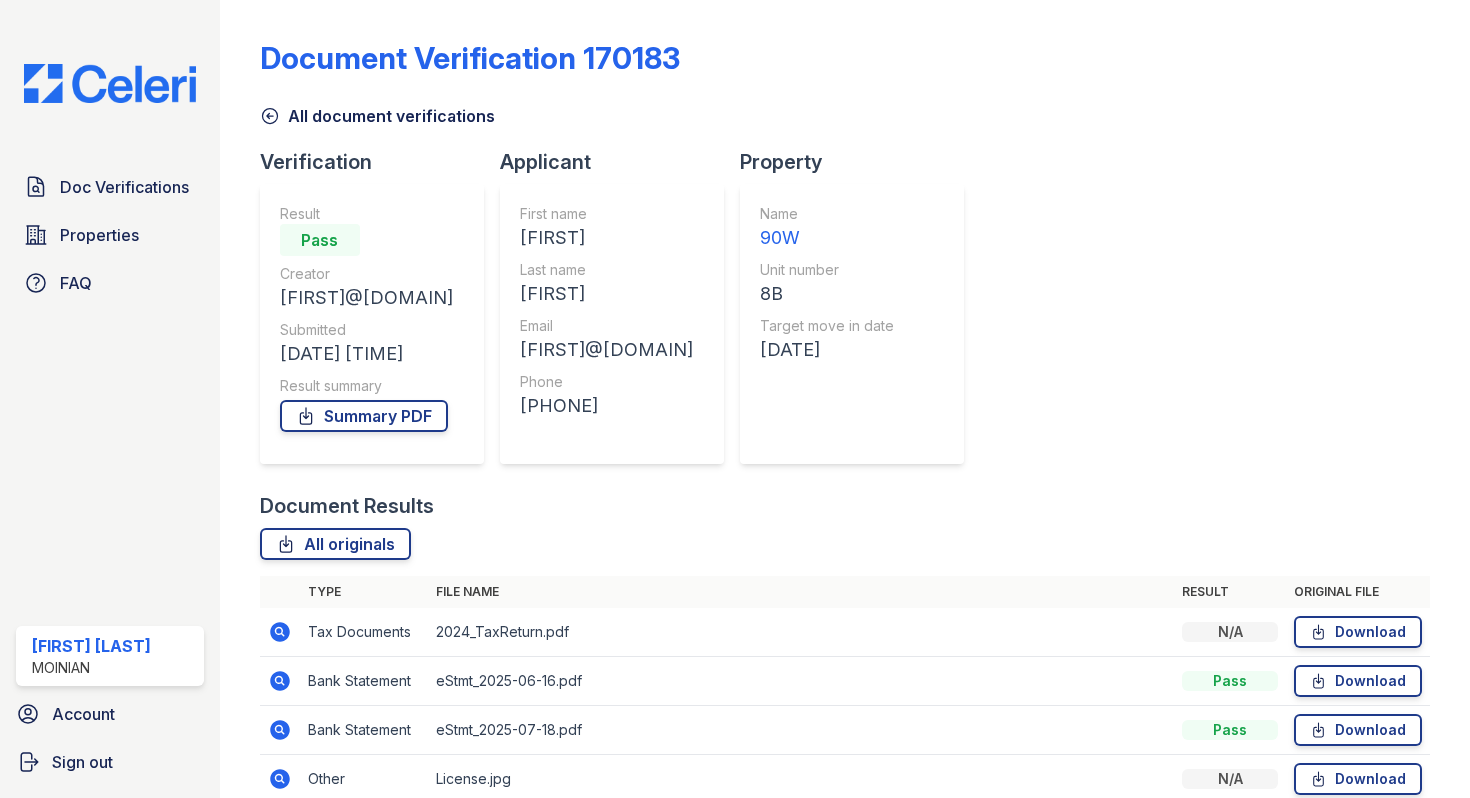 scroll, scrollTop: 0, scrollLeft: 0, axis: both 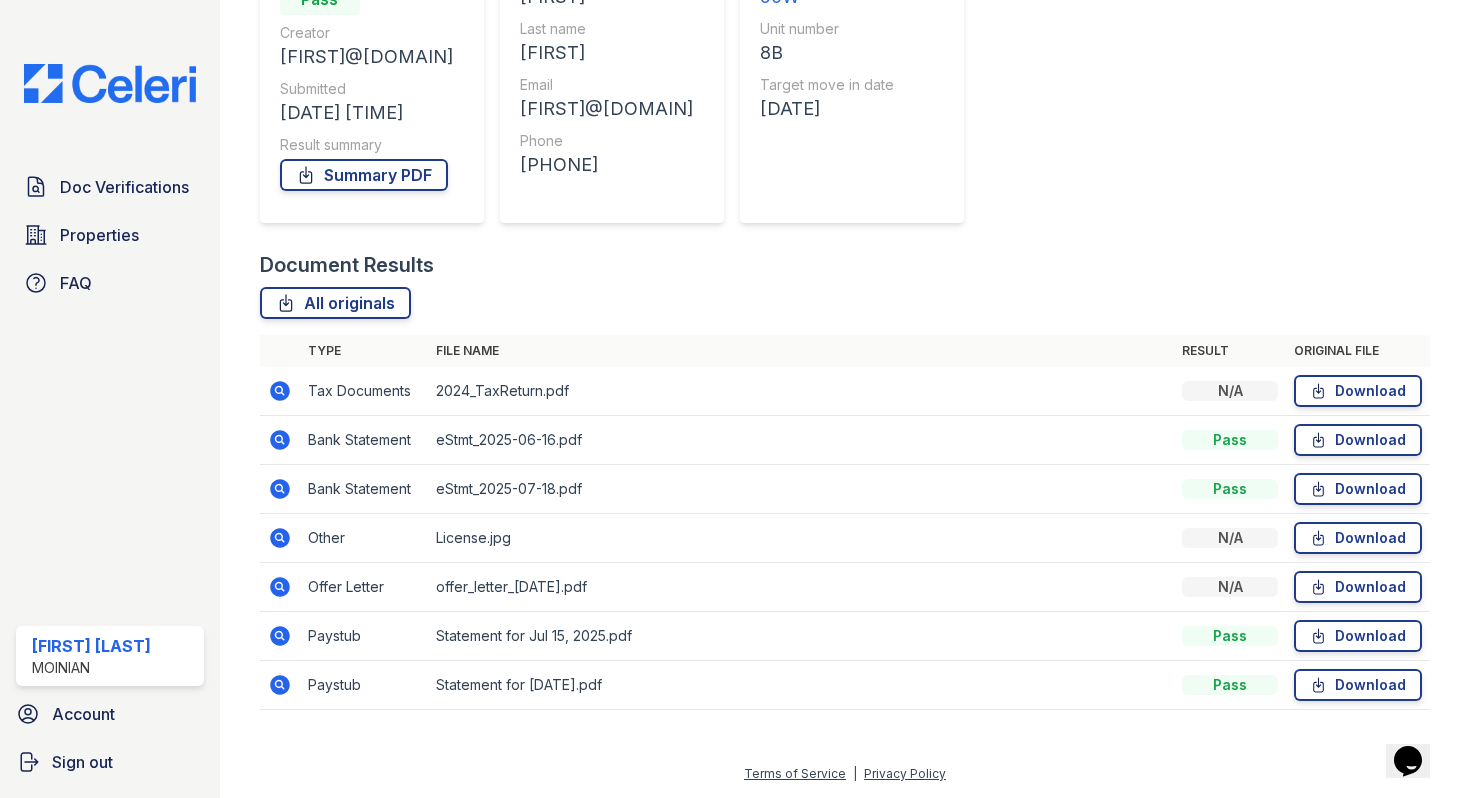 click 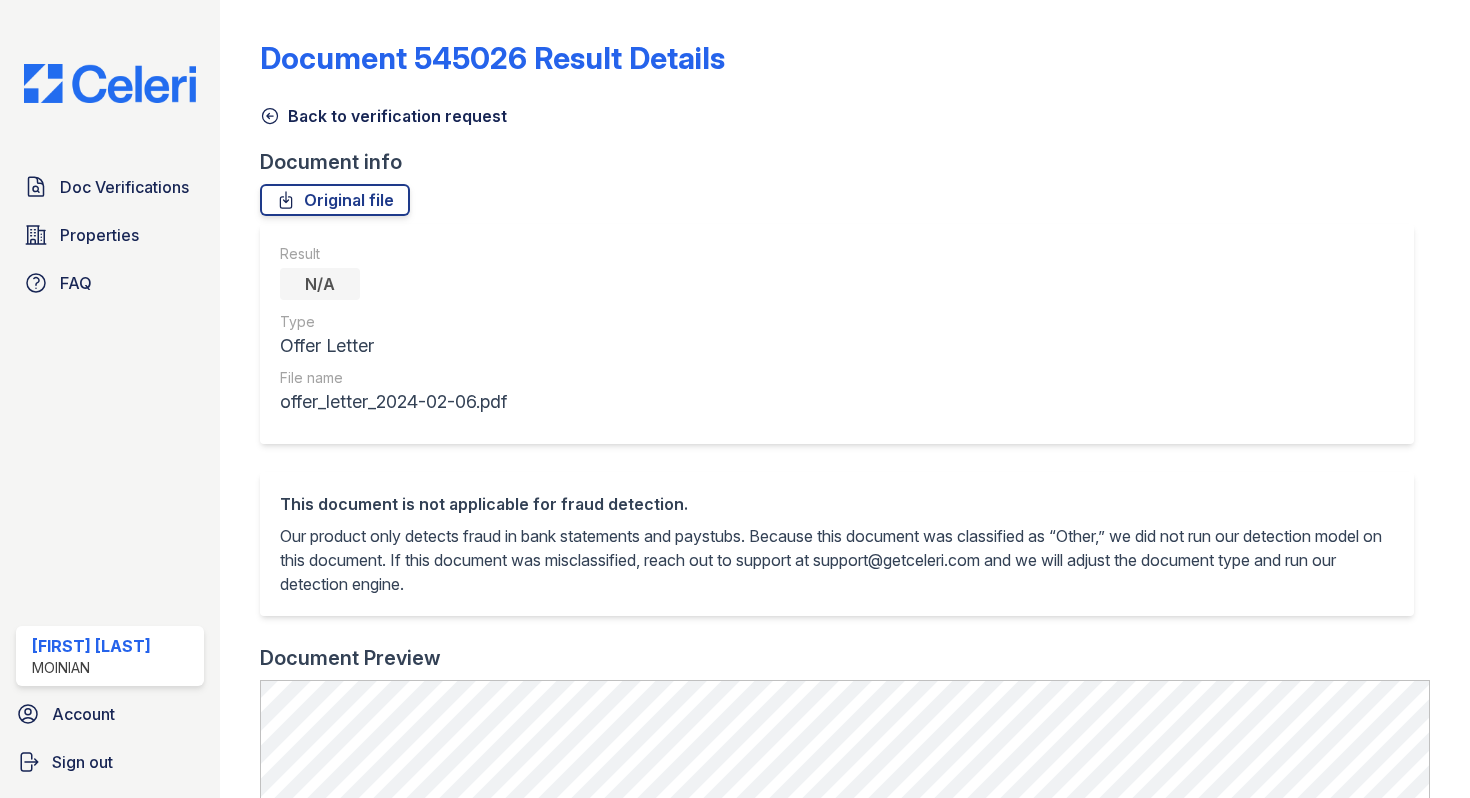 scroll, scrollTop: 0, scrollLeft: 0, axis: both 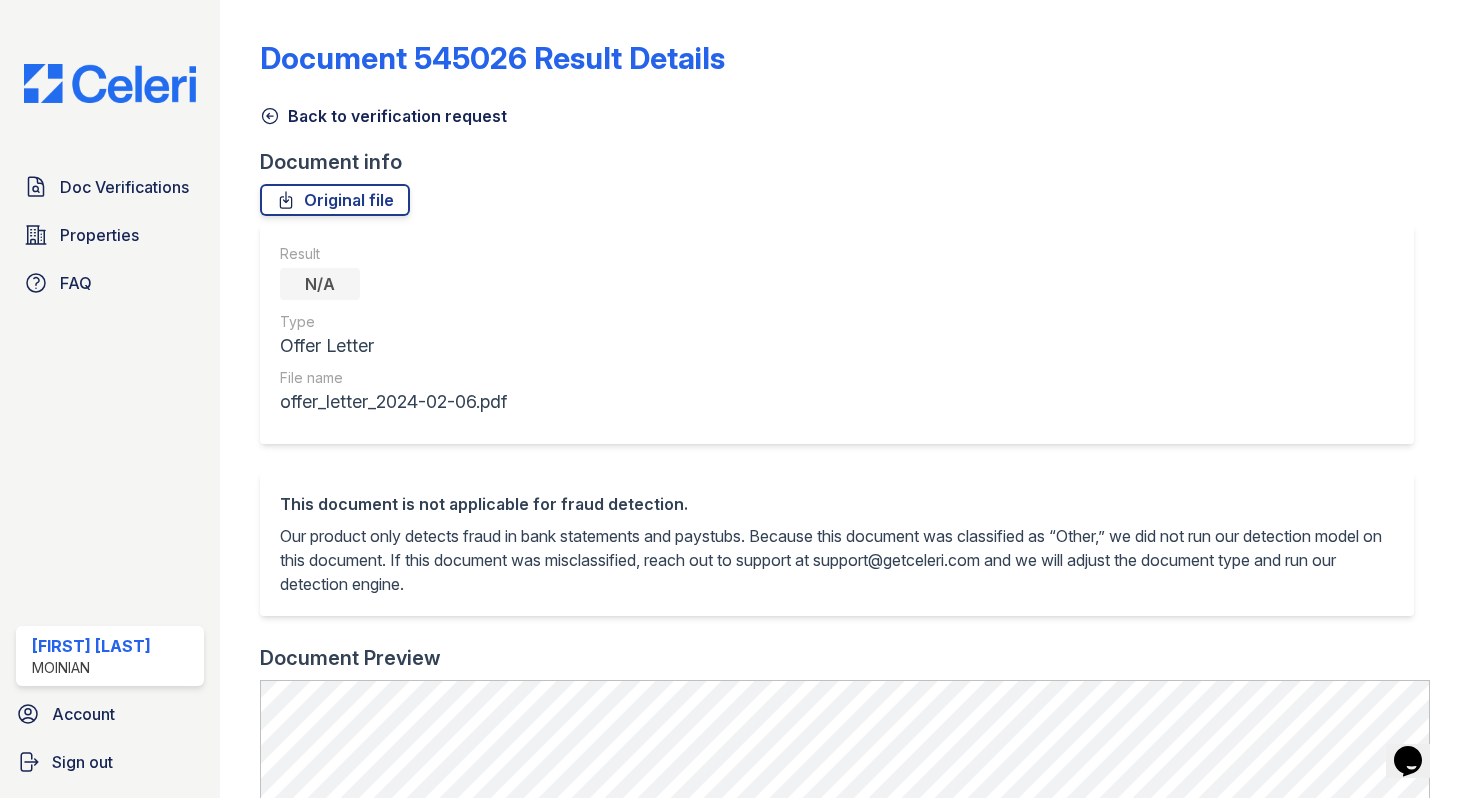 click on "Back to verification request" at bounding box center (383, 116) 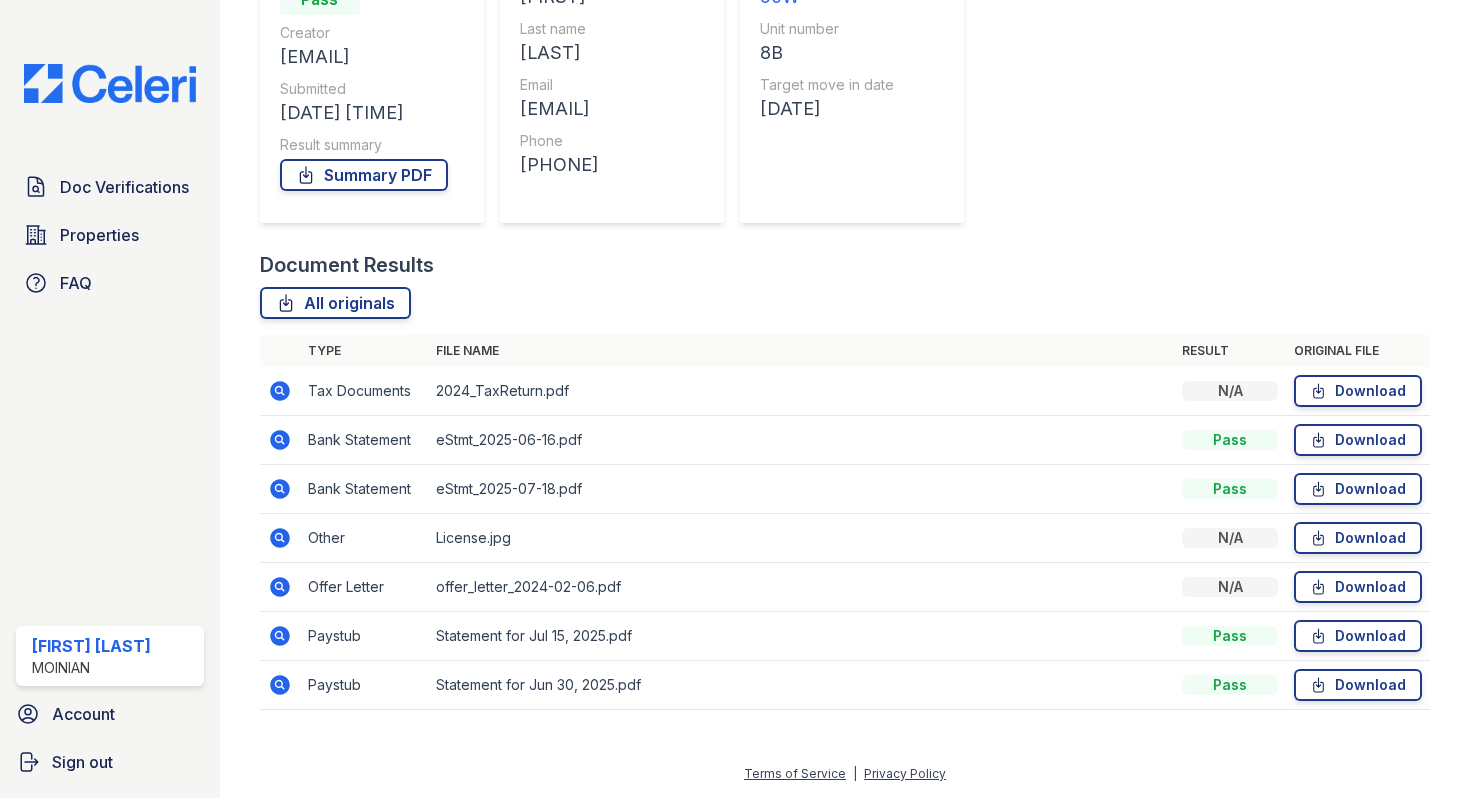 scroll, scrollTop: 239, scrollLeft: 0, axis: vertical 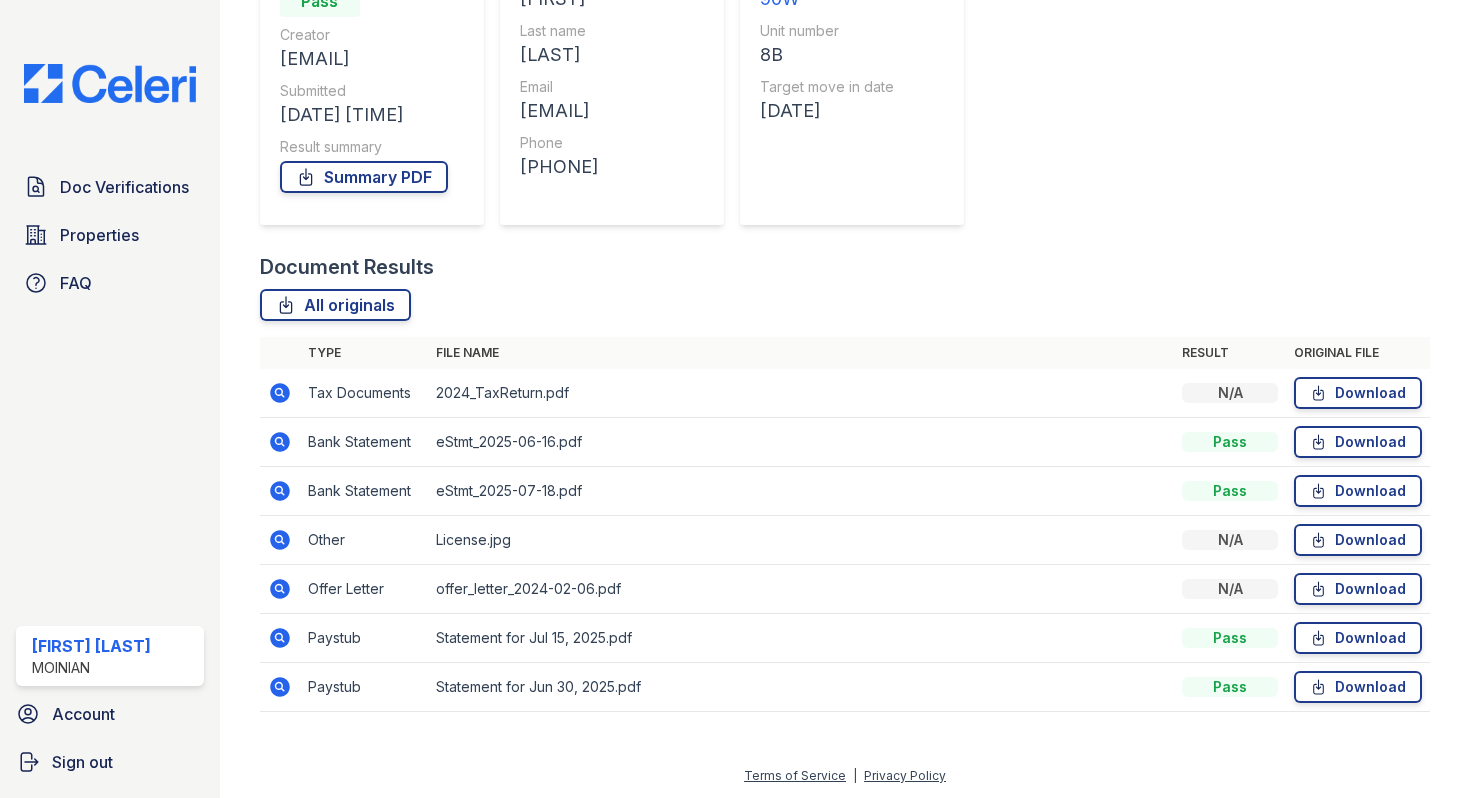 click 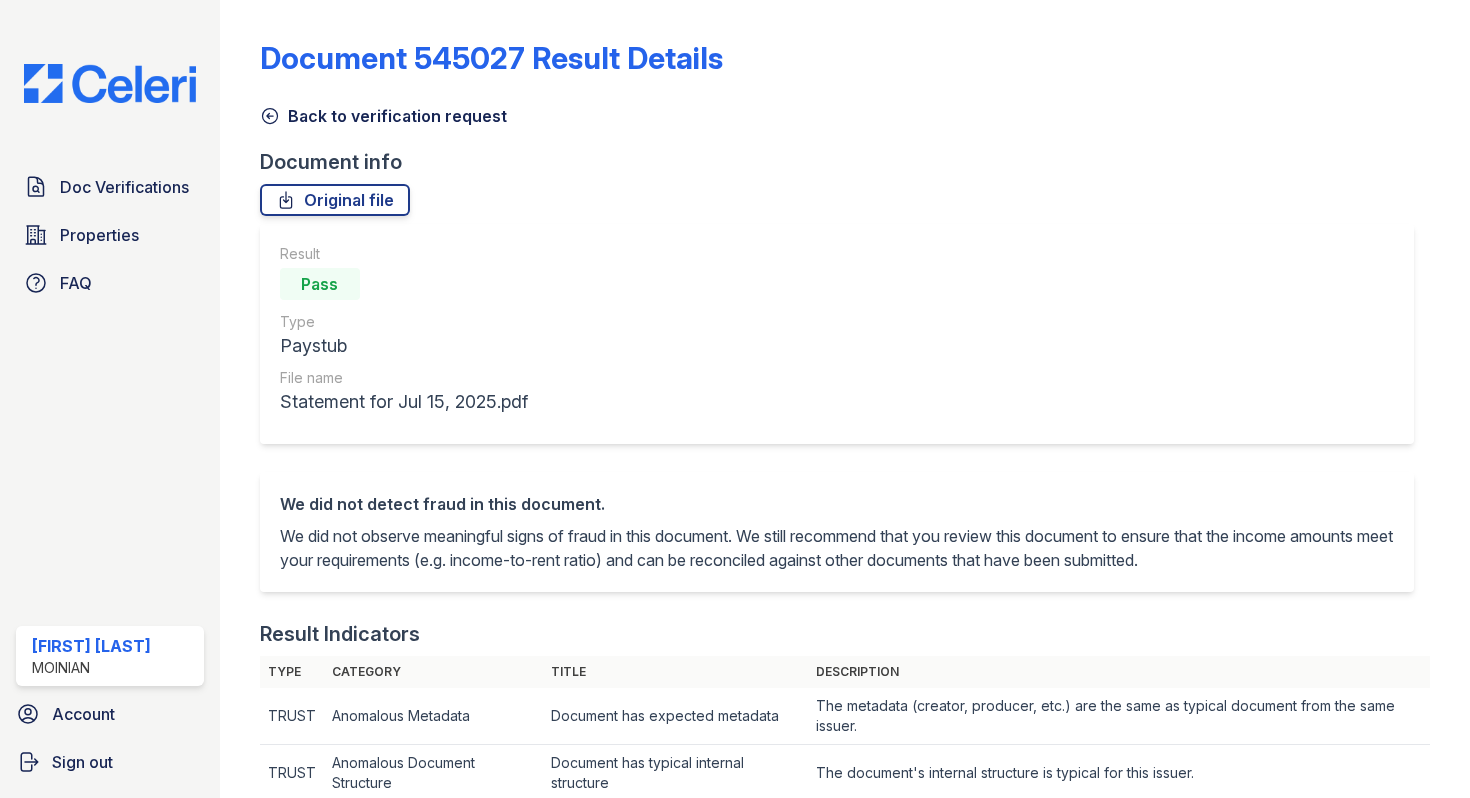 scroll, scrollTop: 0, scrollLeft: 0, axis: both 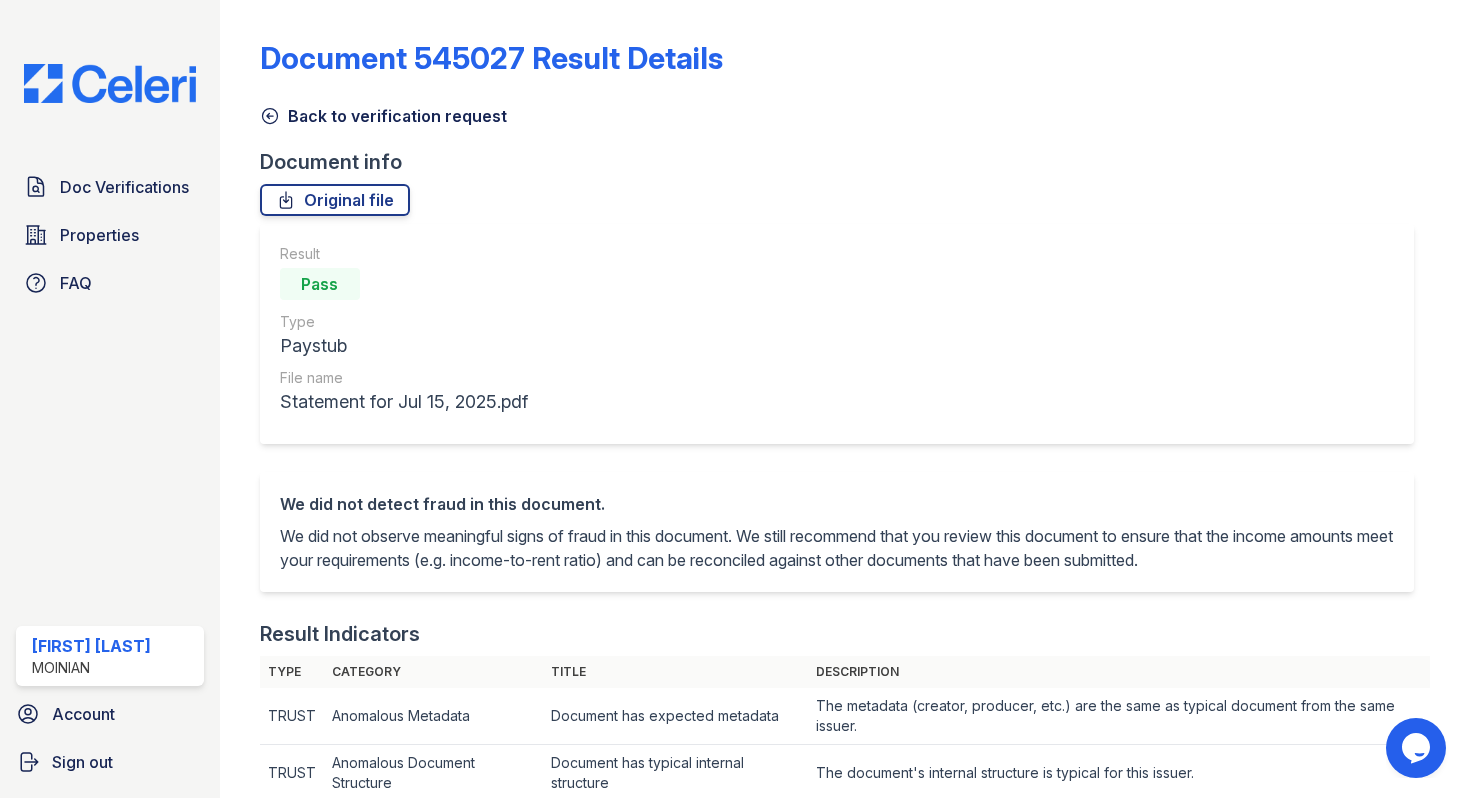 click 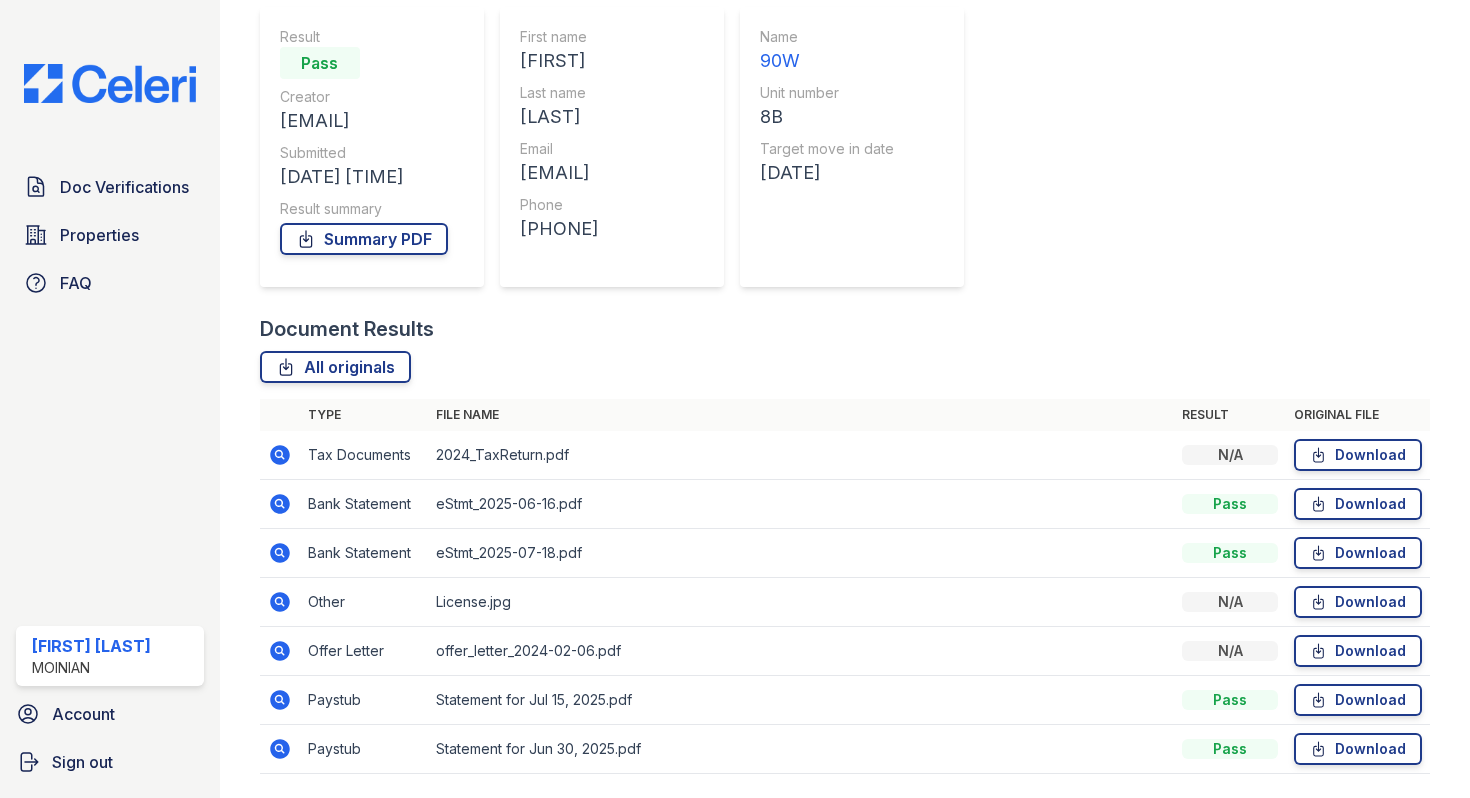 scroll, scrollTop: 241, scrollLeft: 0, axis: vertical 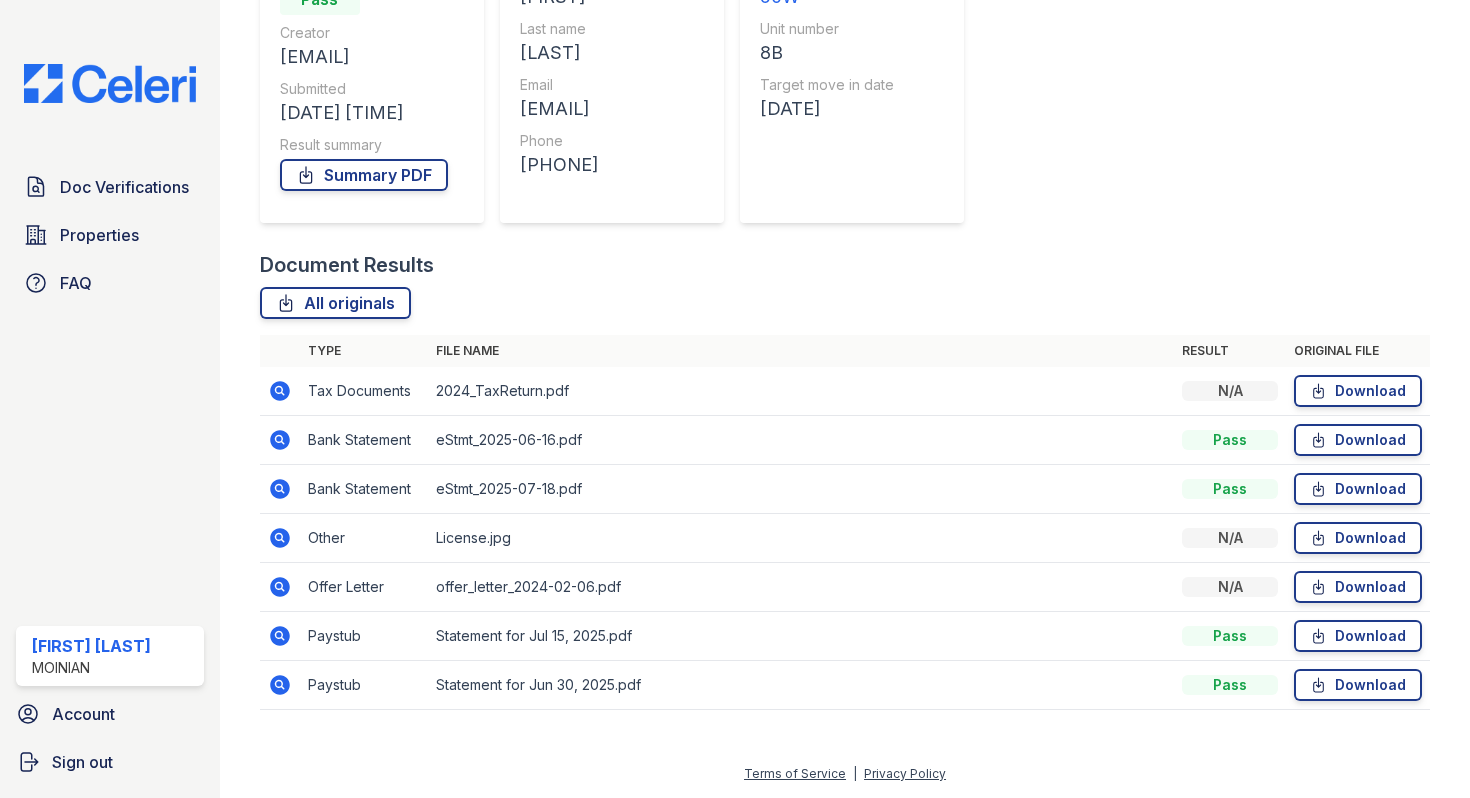 click 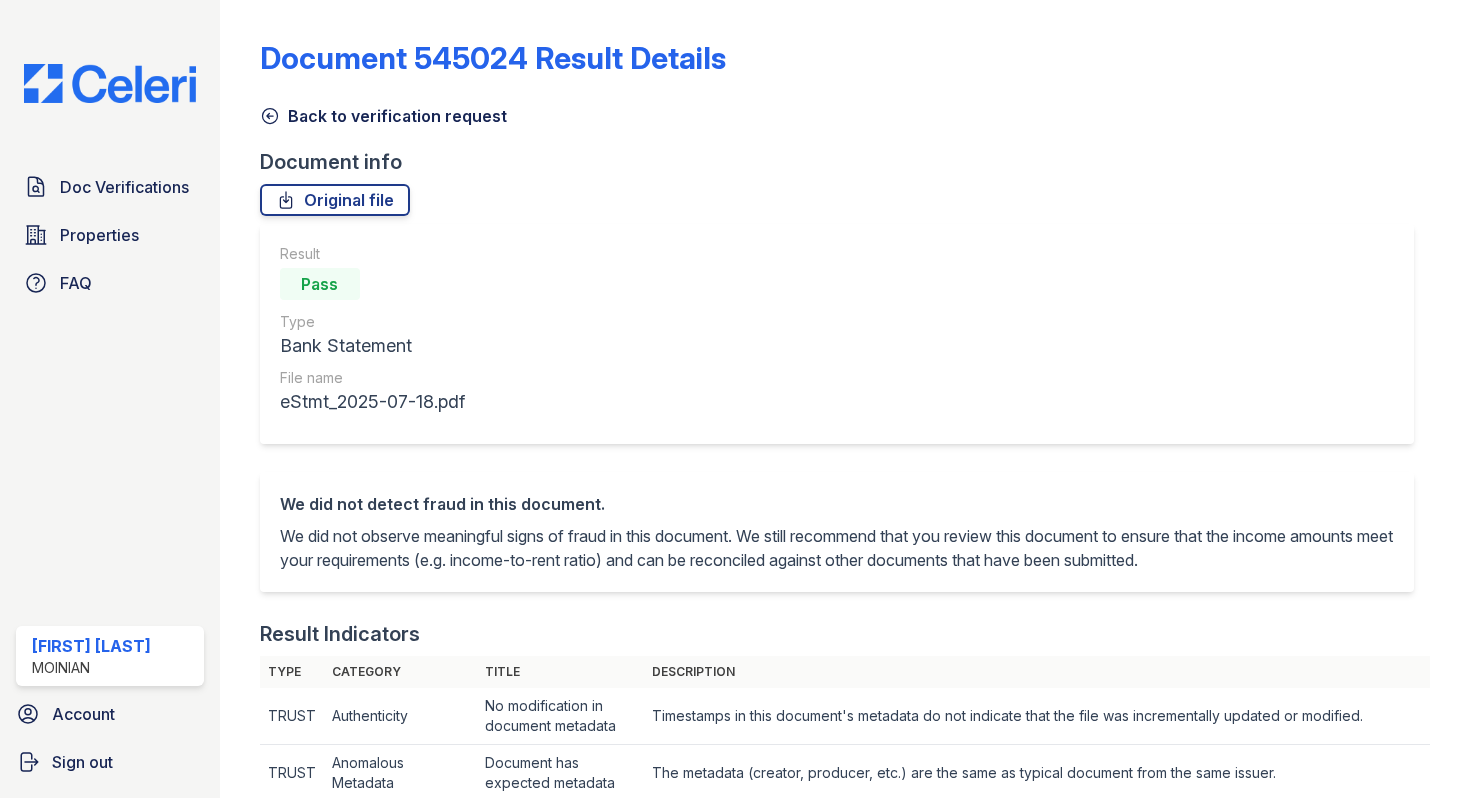 scroll, scrollTop: 0, scrollLeft: 0, axis: both 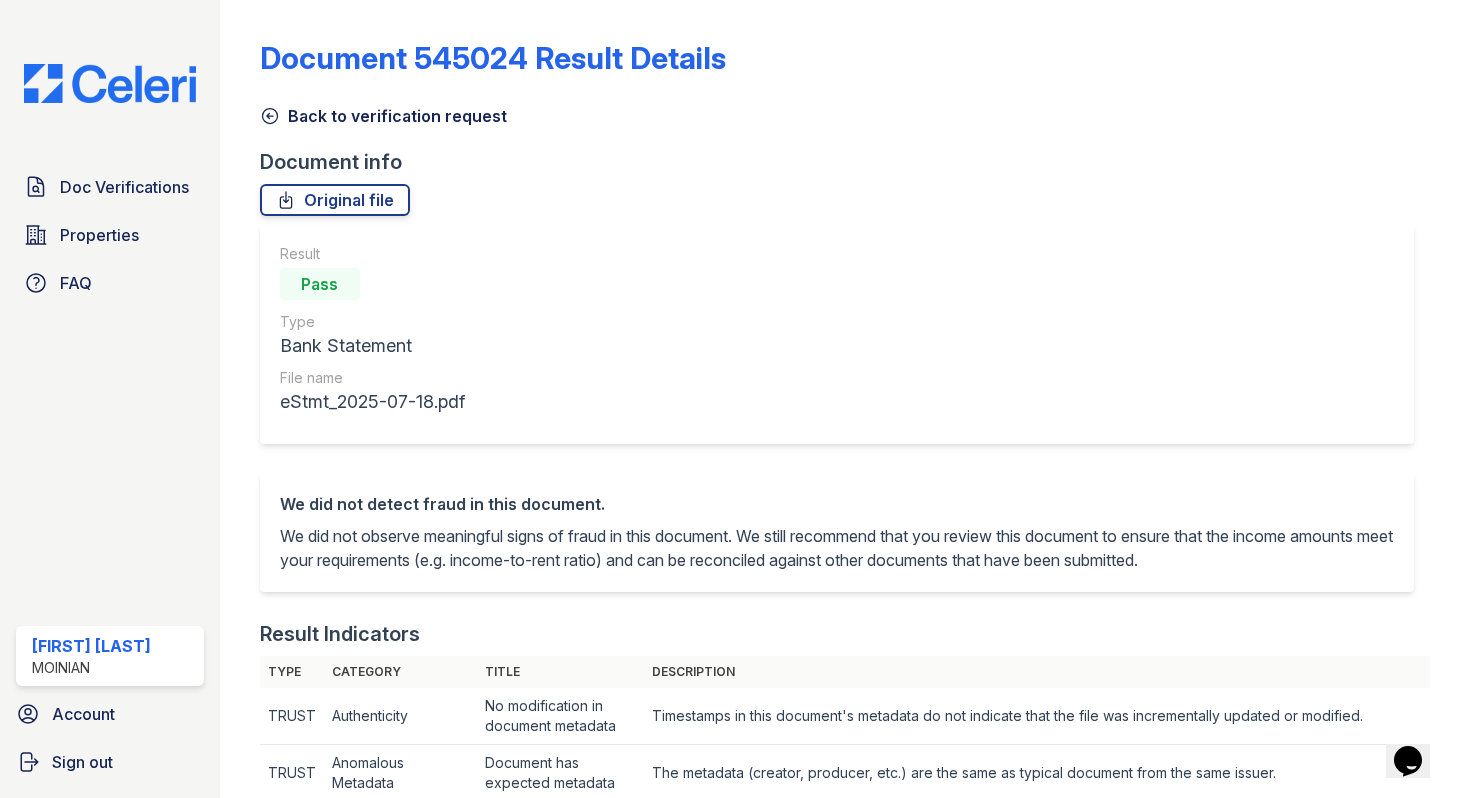 click at bounding box center (256, 974) 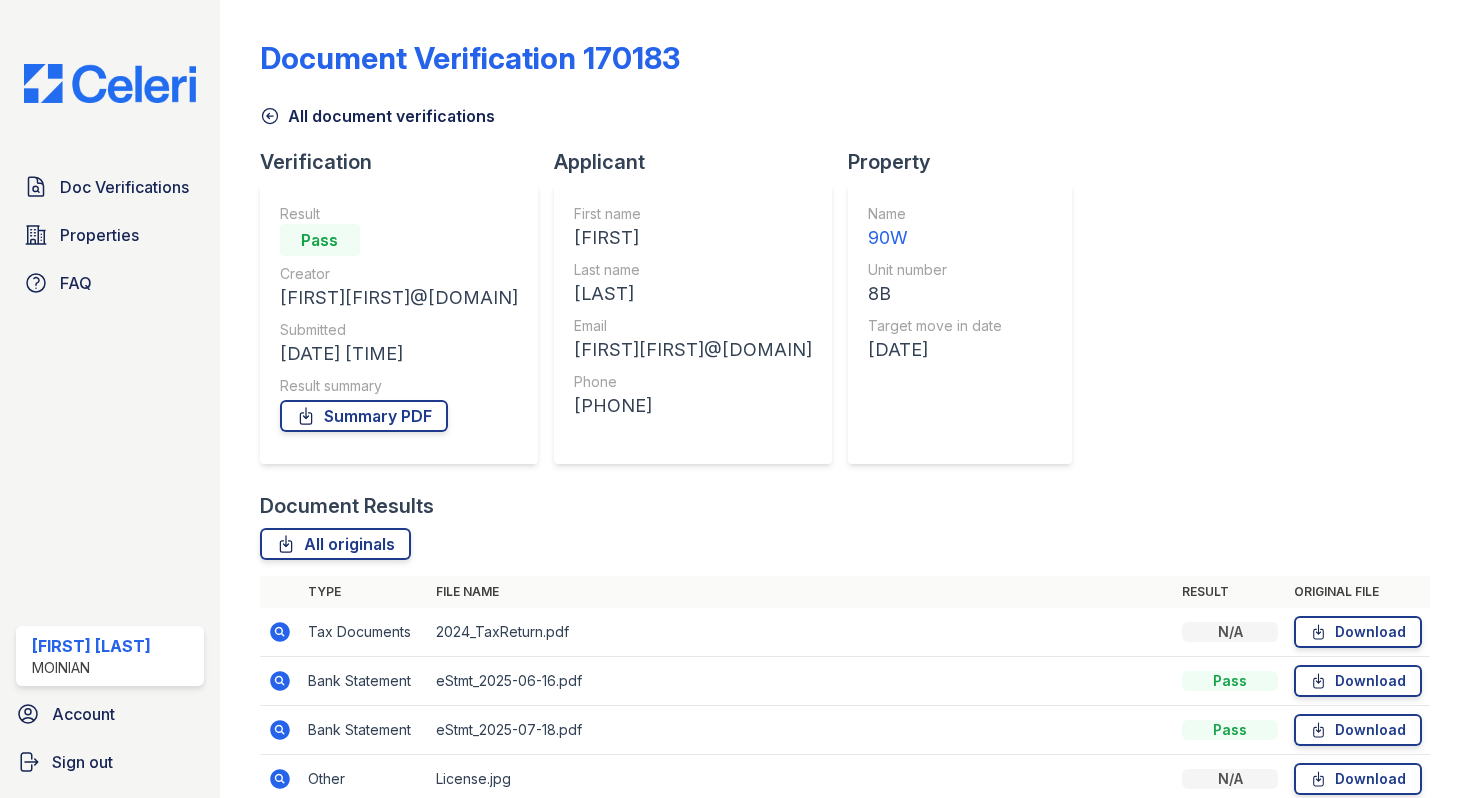 click 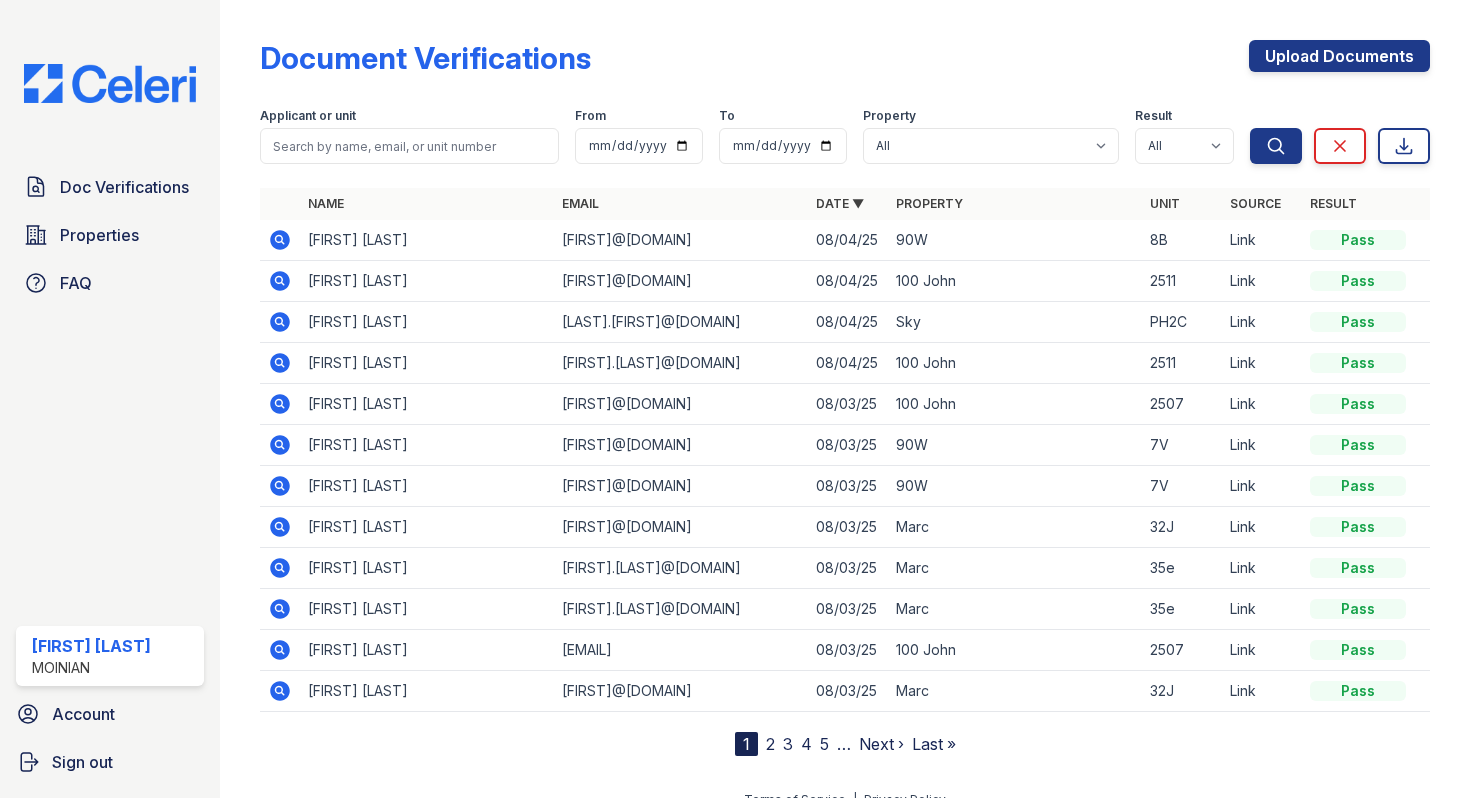 click 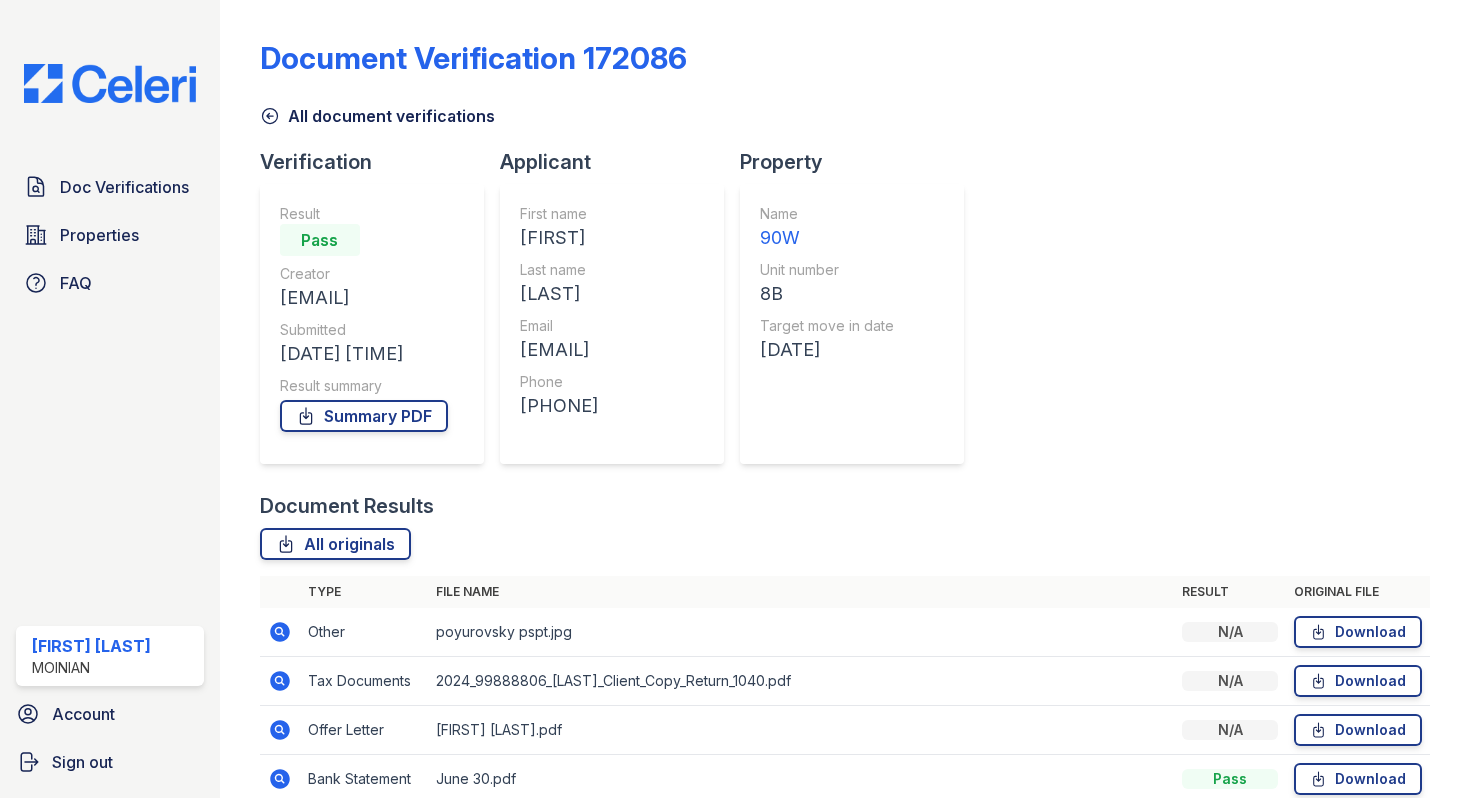 scroll, scrollTop: 0, scrollLeft: 0, axis: both 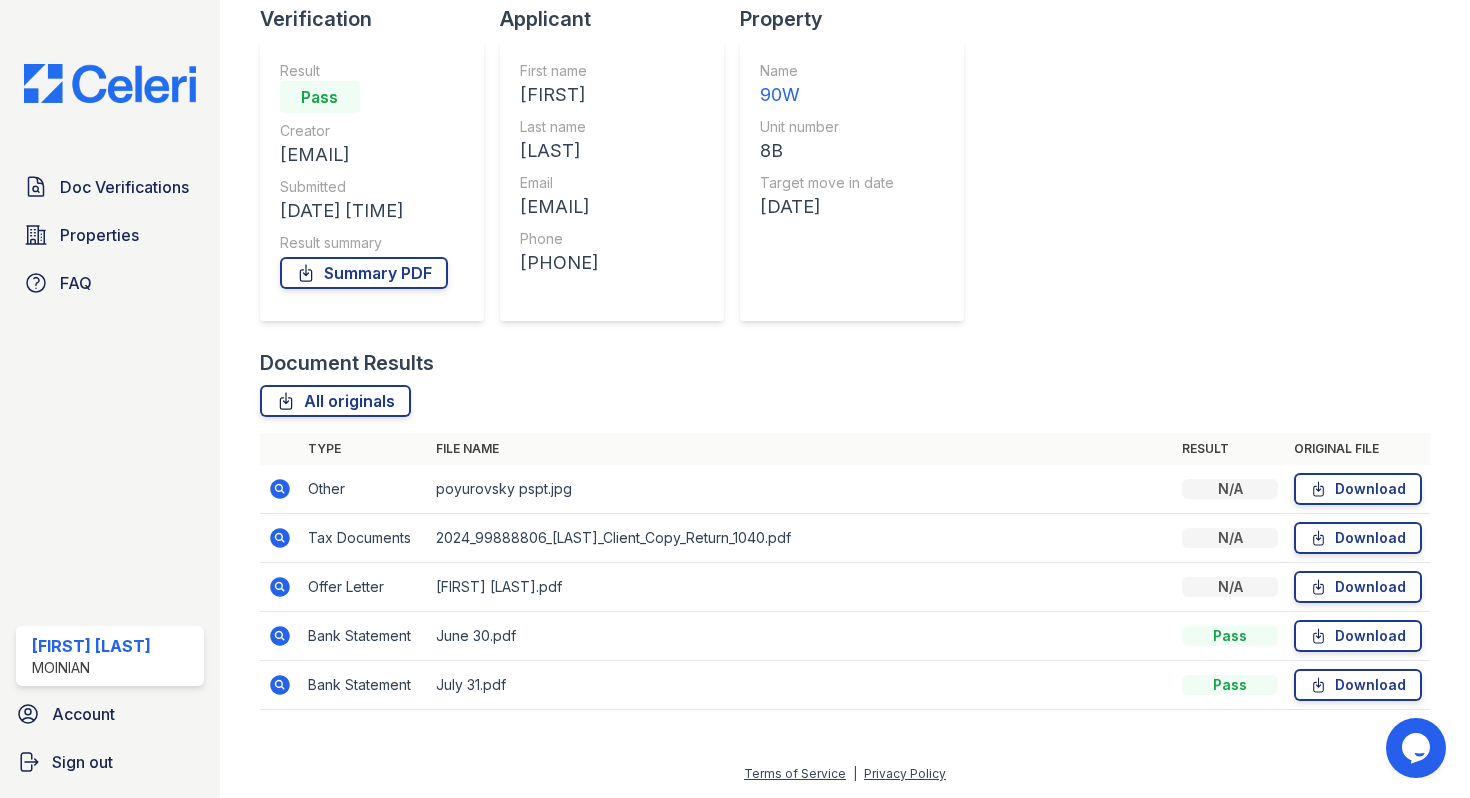 click 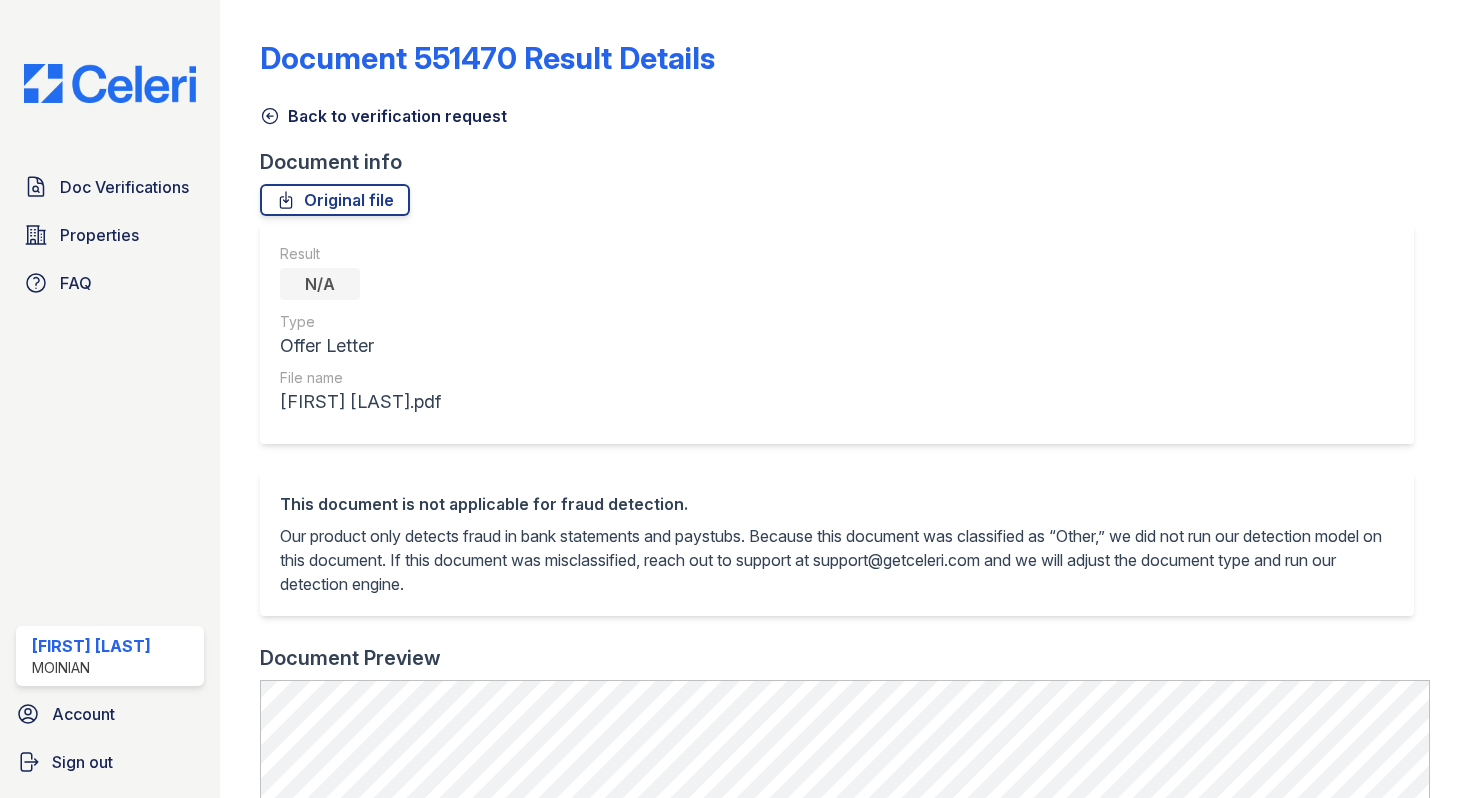 scroll, scrollTop: 0, scrollLeft: 0, axis: both 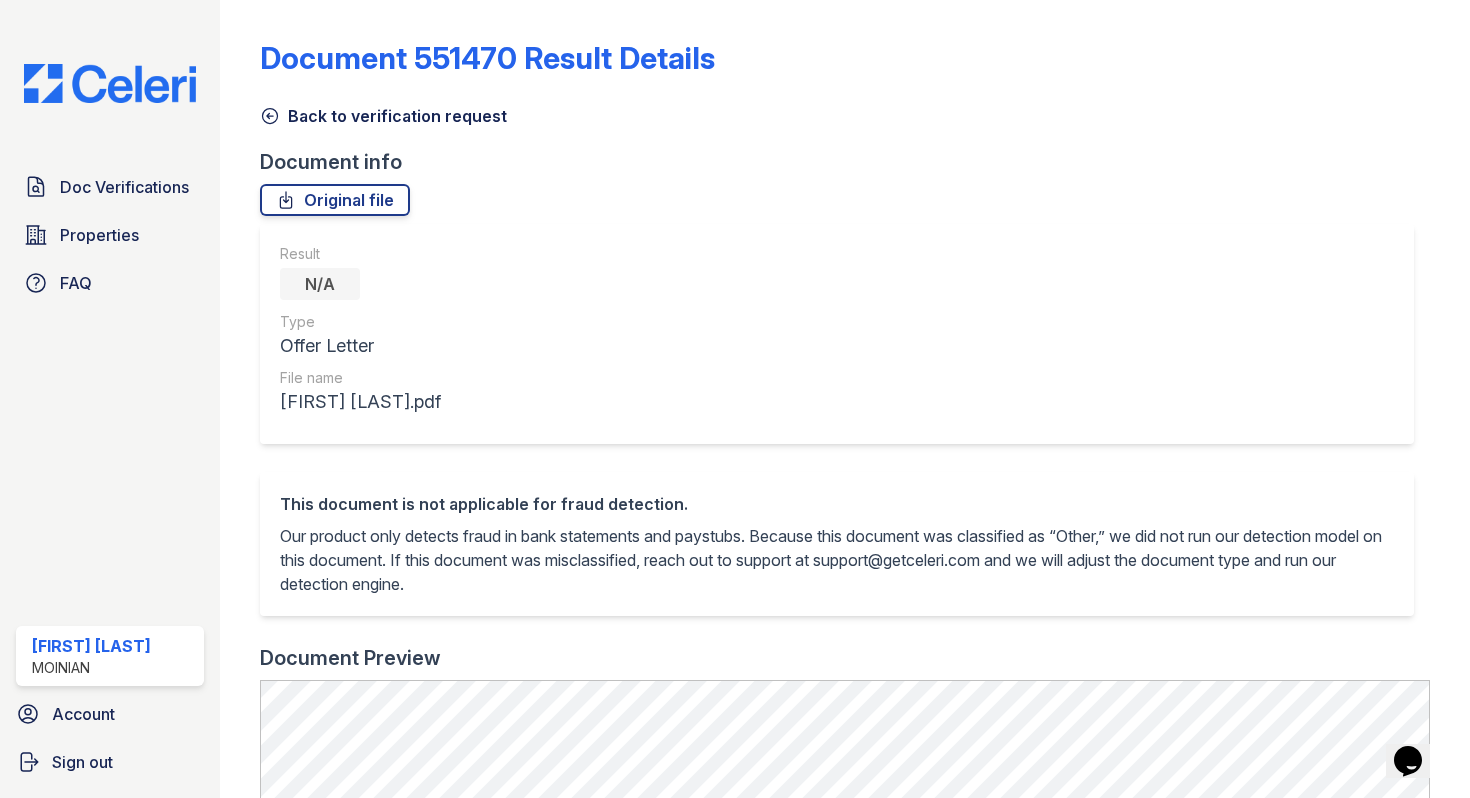 click 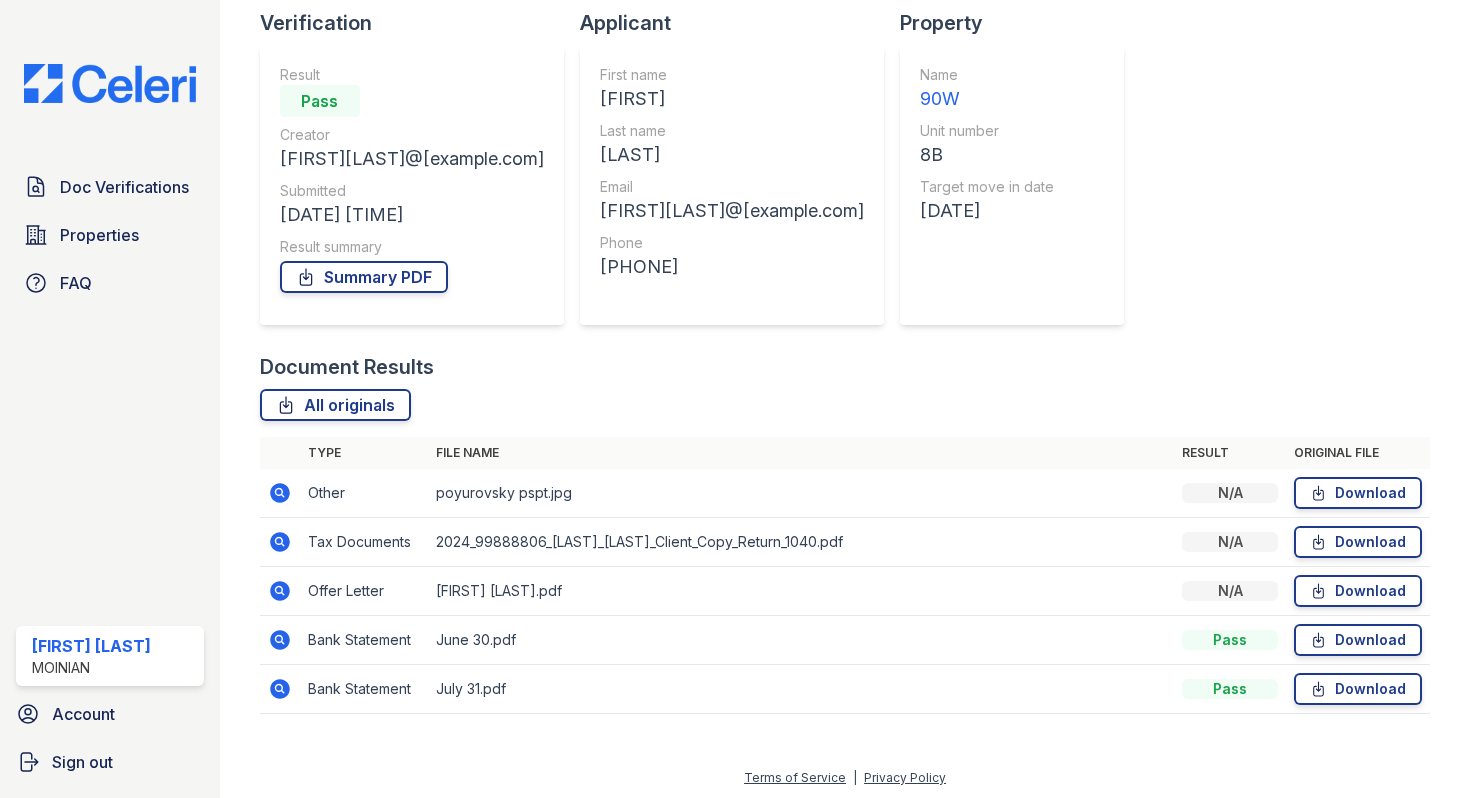 scroll, scrollTop: 143, scrollLeft: 0, axis: vertical 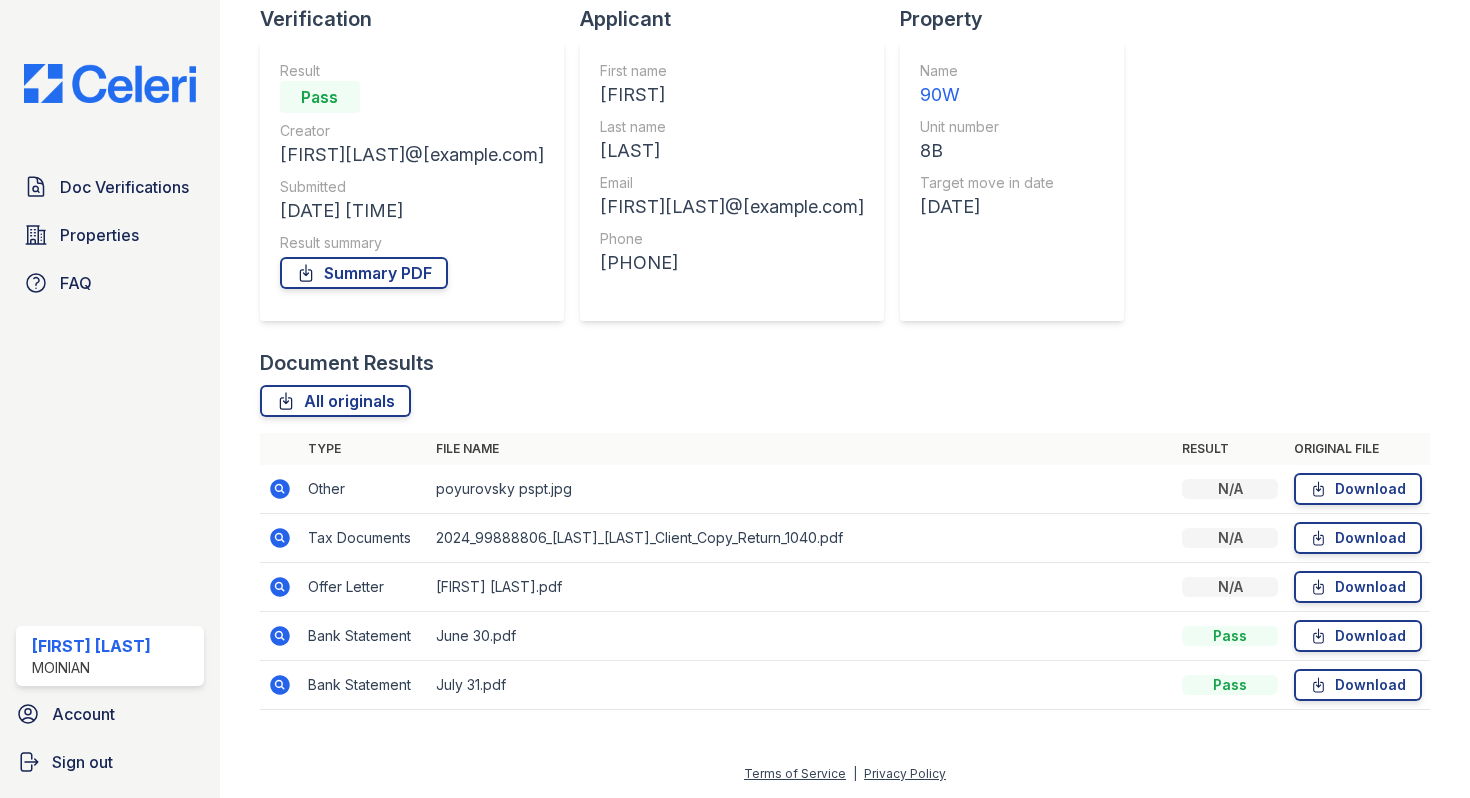 click 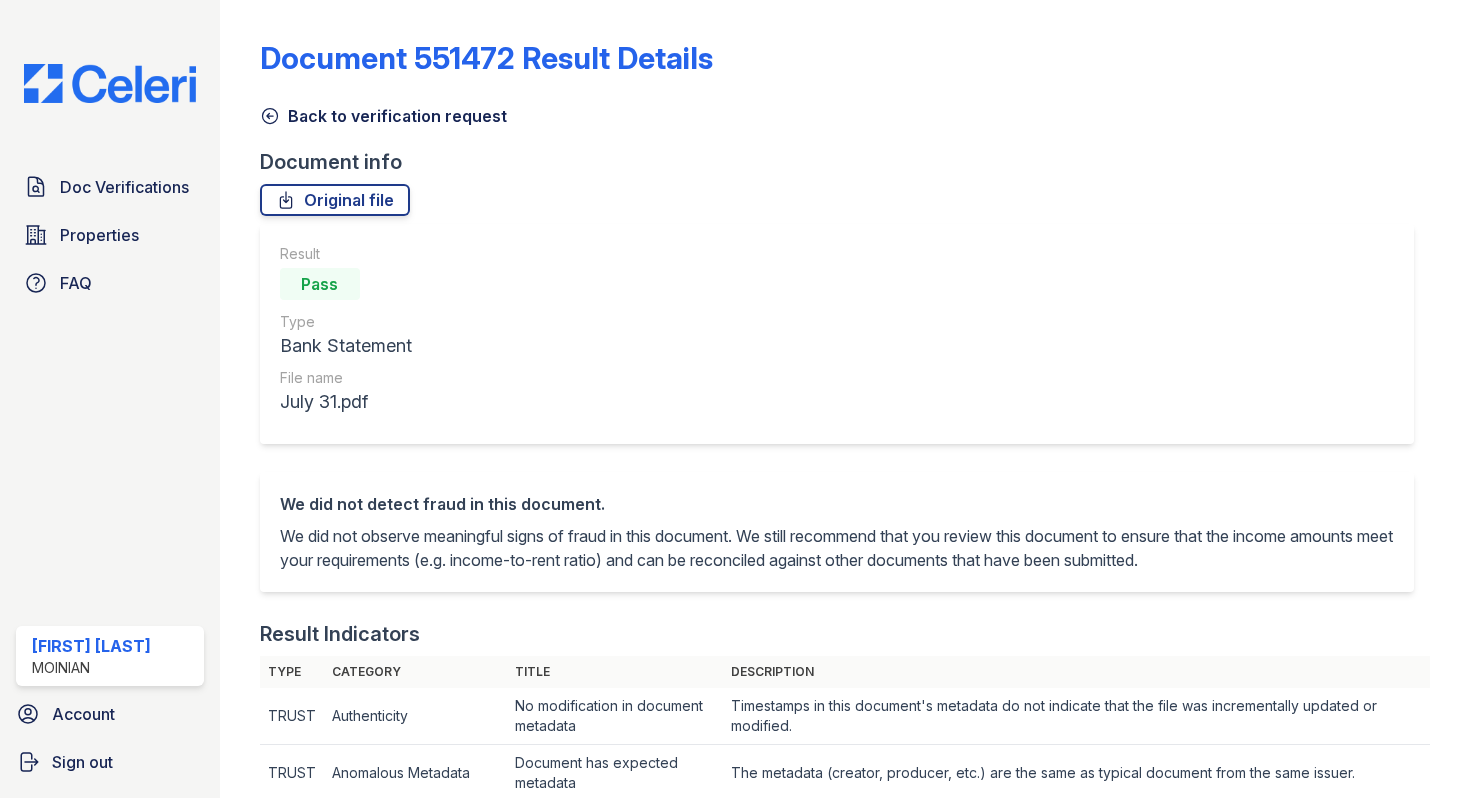 scroll, scrollTop: 0, scrollLeft: 0, axis: both 